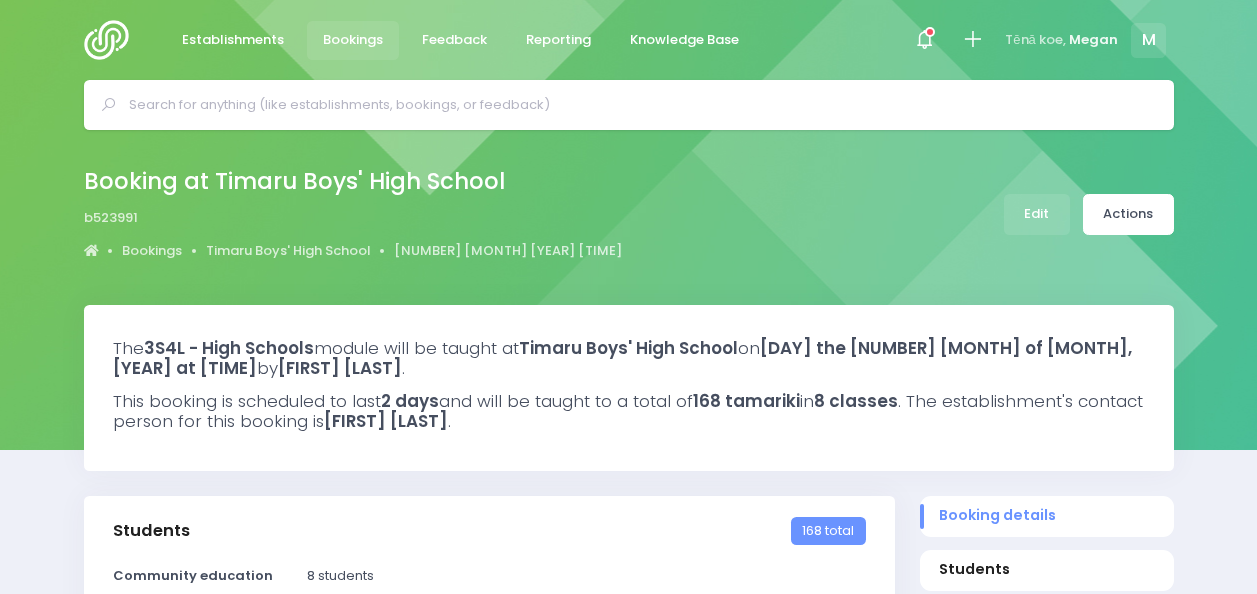 select on "5" 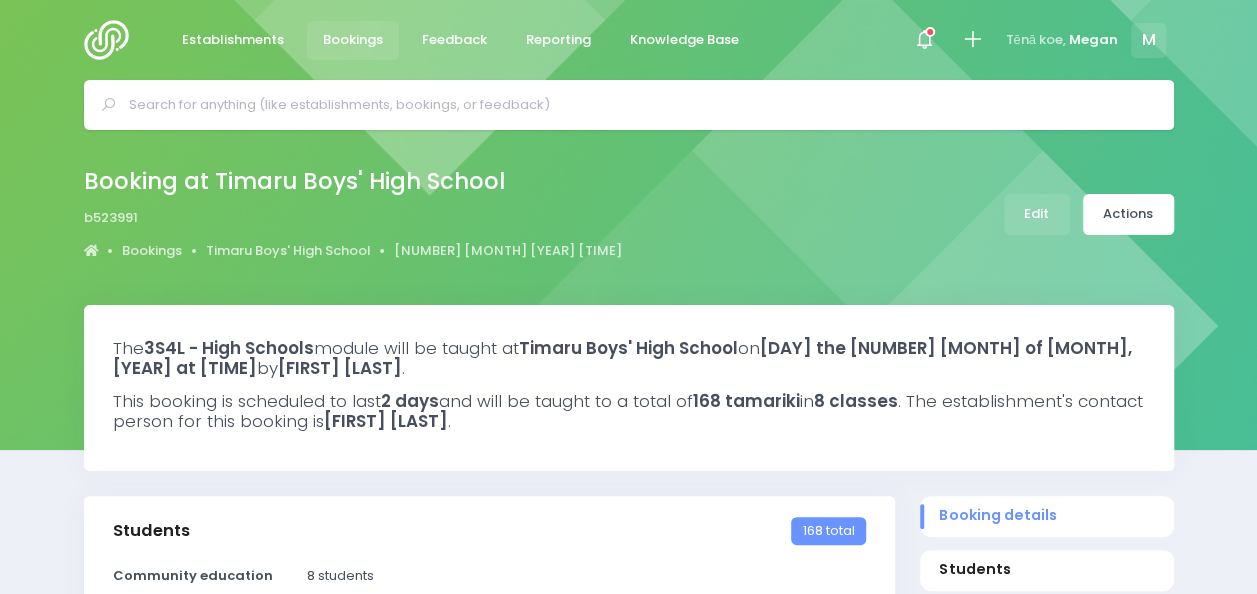 click at bounding box center (112, 40) 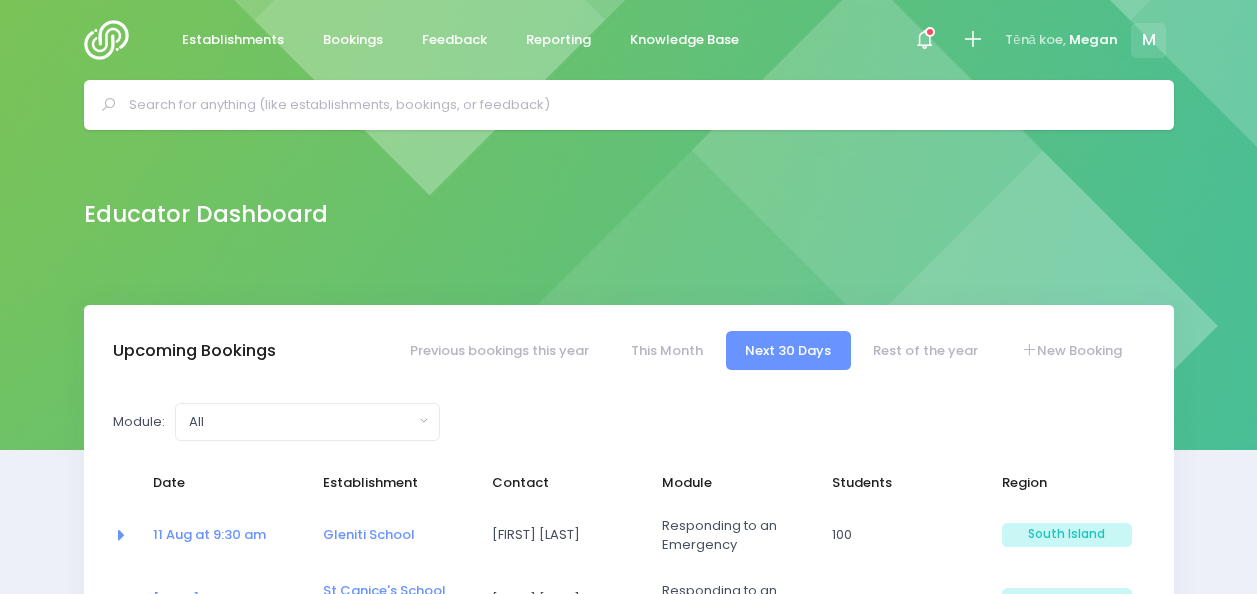 select on "5" 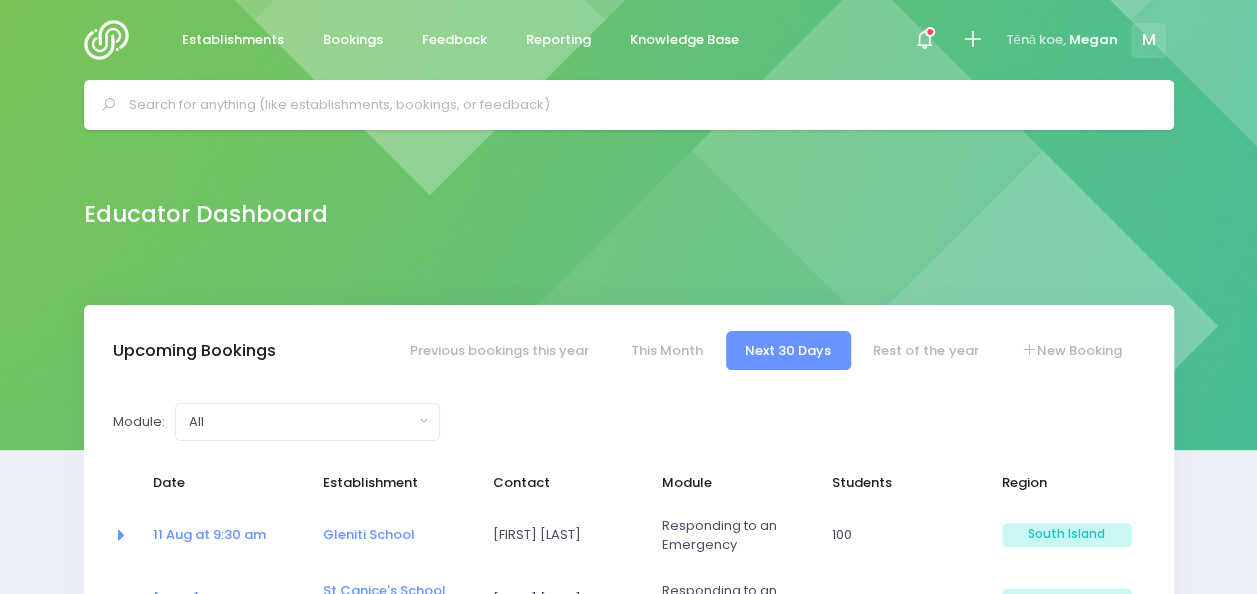 click on "Upcoming Bookings
Previous bookings this year
This Month
Next 30 Days
Rest of the year
New Booking" at bounding box center [629, 341] 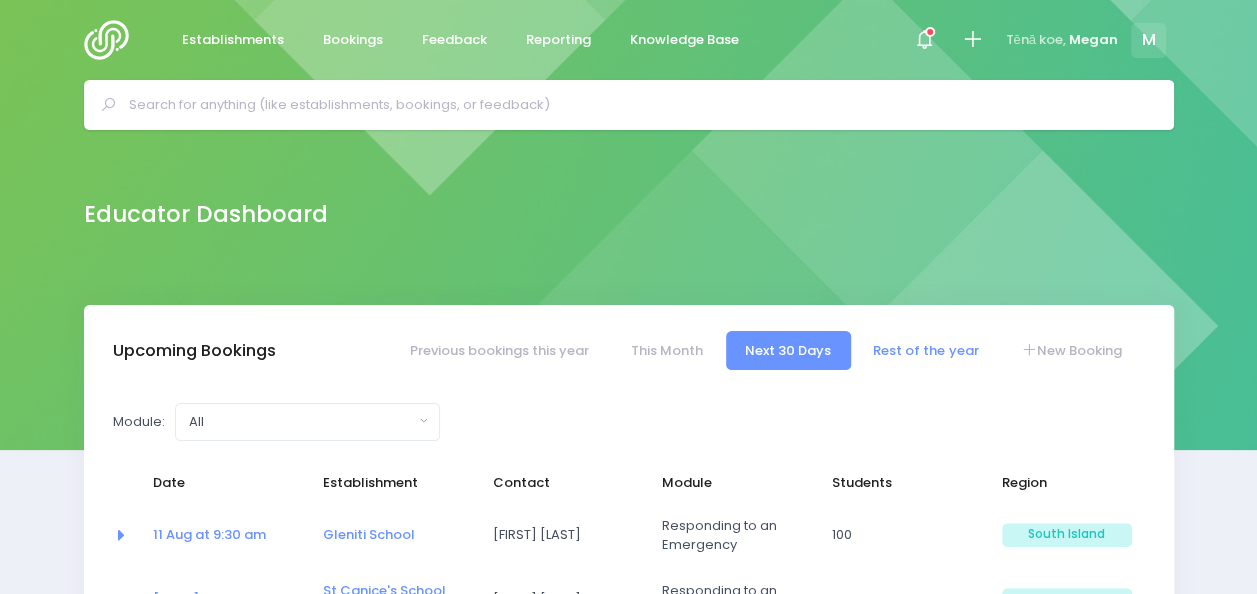 click on "Rest of the year" at bounding box center [926, 350] 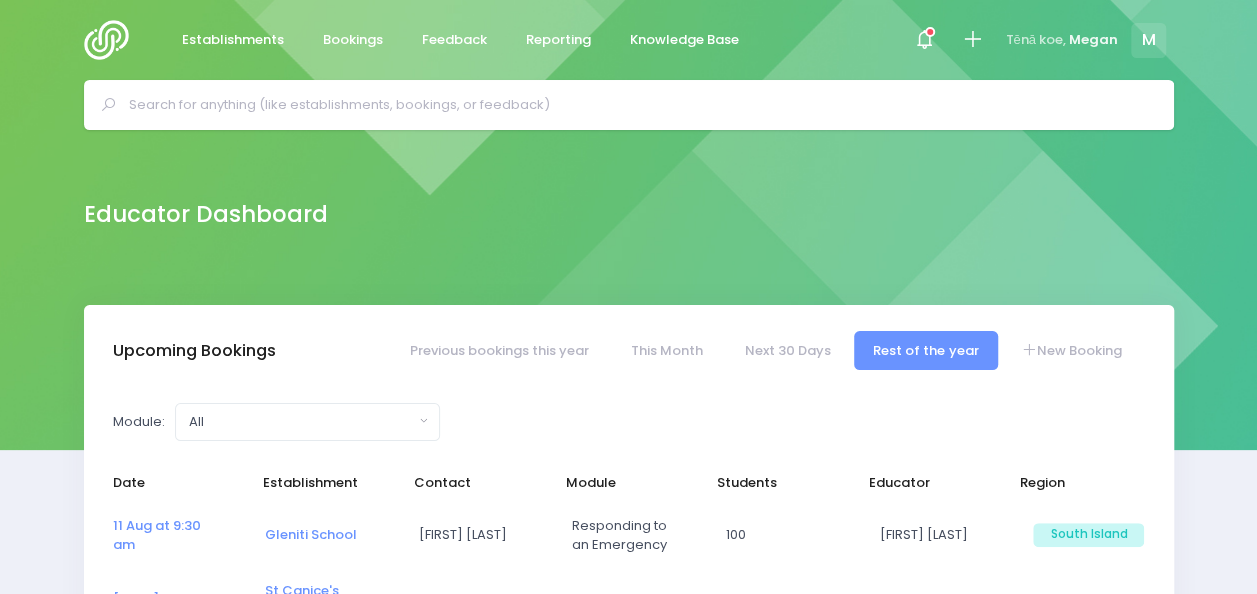 select on "5" 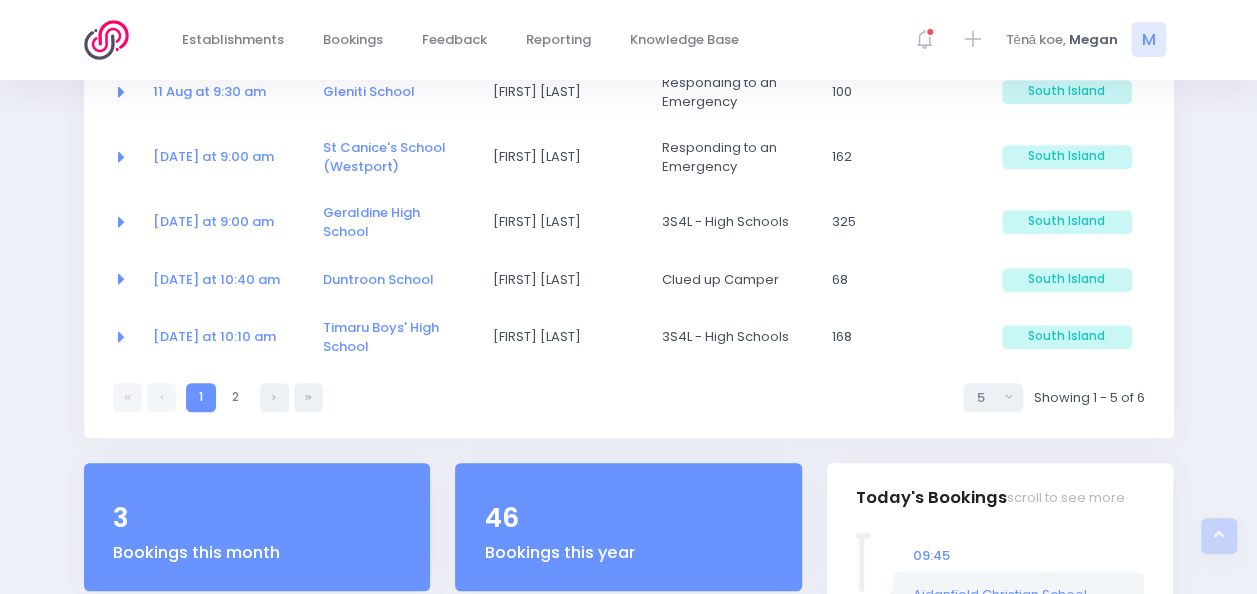 scroll, scrollTop: 453, scrollLeft: 0, axis: vertical 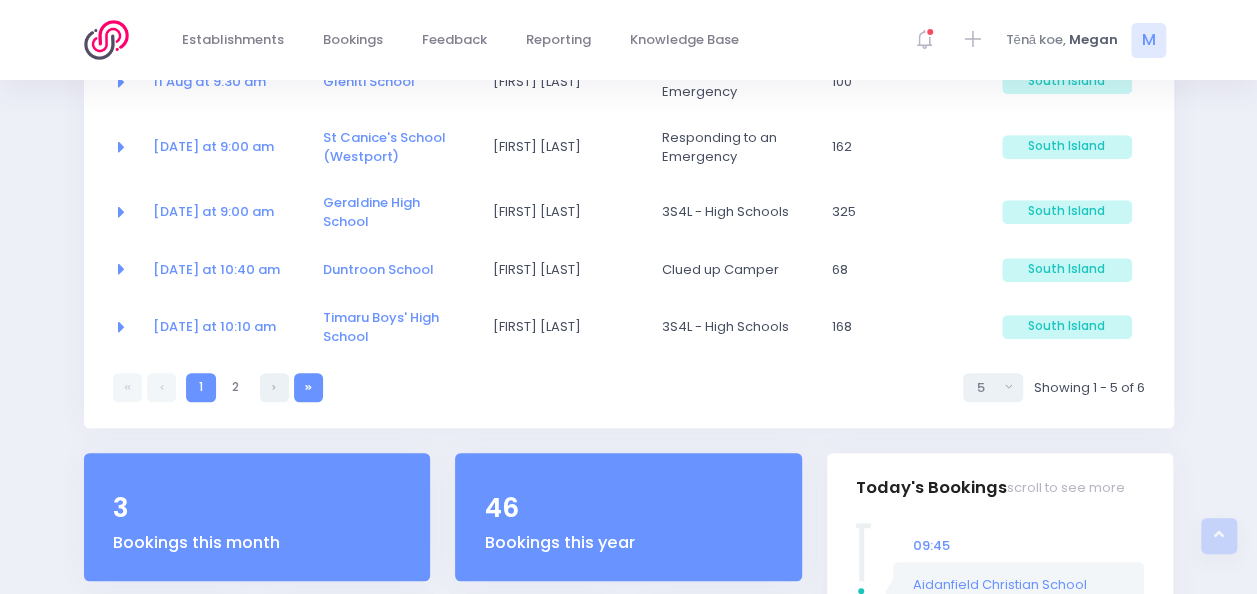 click at bounding box center [308, 387] 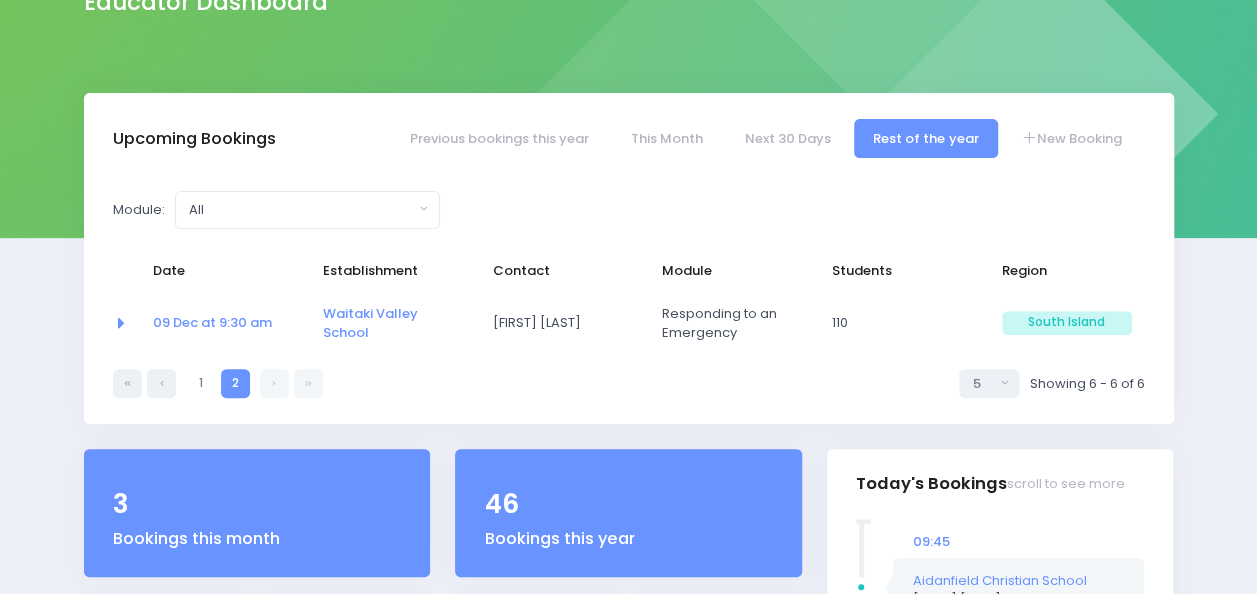 scroll, scrollTop: 211, scrollLeft: 0, axis: vertical 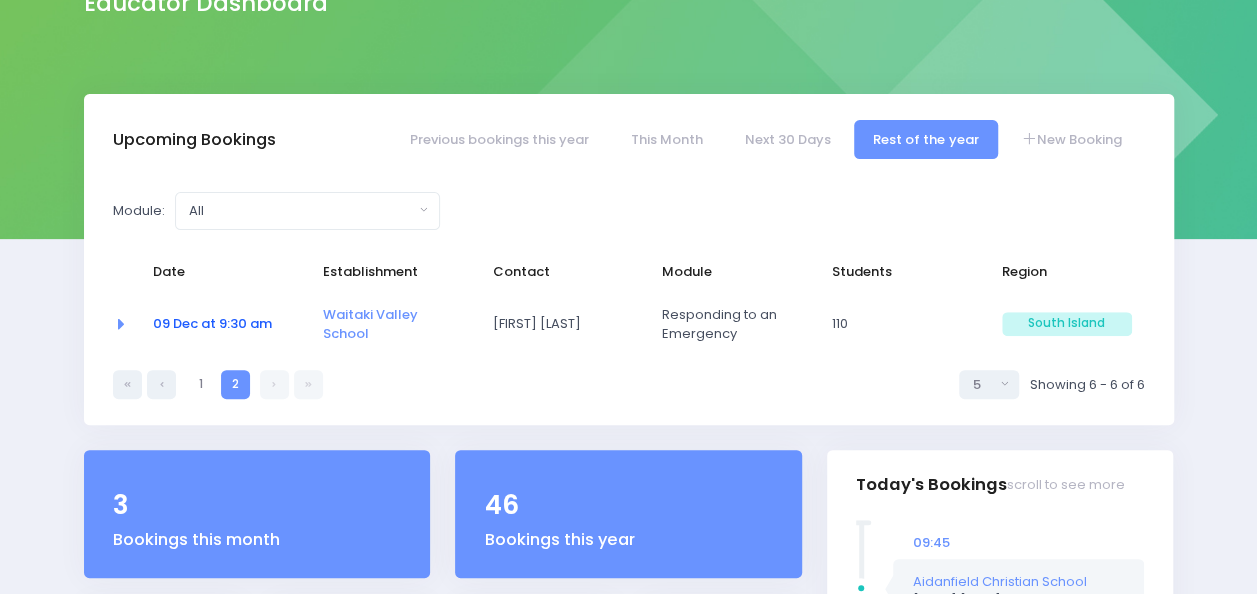 click on "09 Dec at 9:30 am" at bounding box center [212, 323] 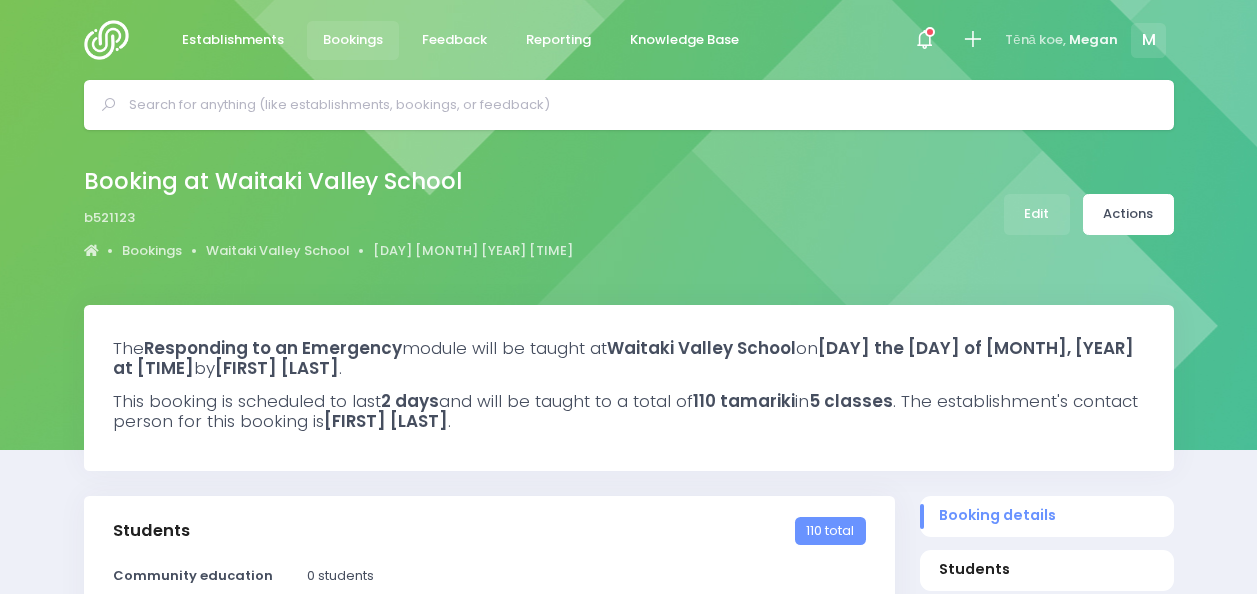 select on "5" 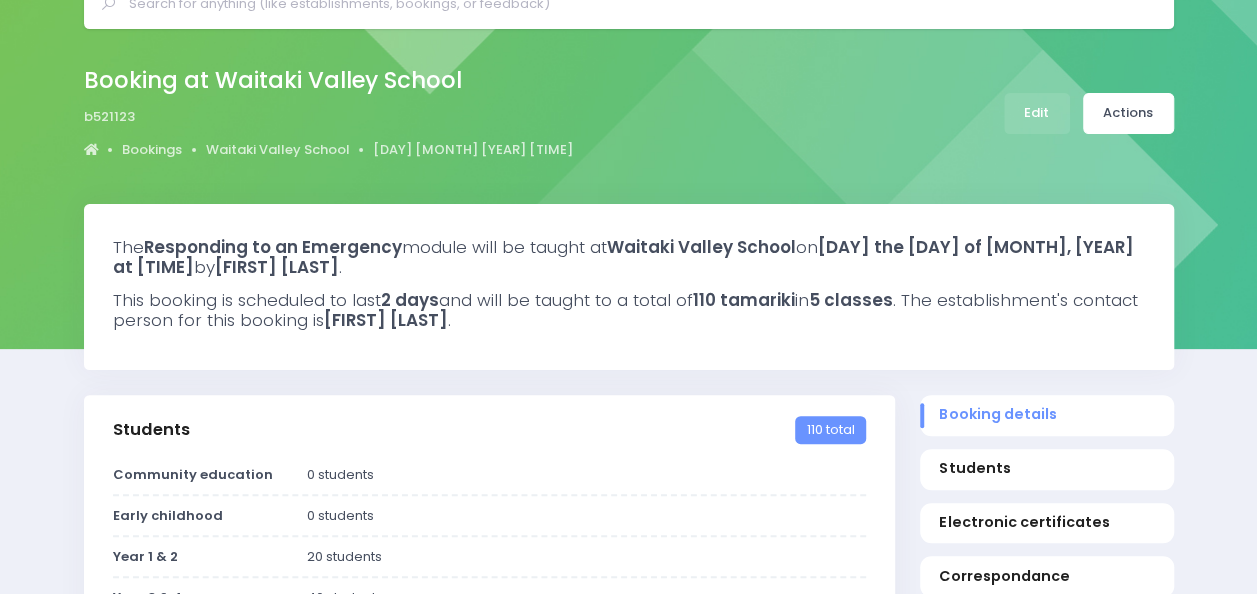 scroll, scrollTop: 107, scrollLeft: 0, axis: vertical 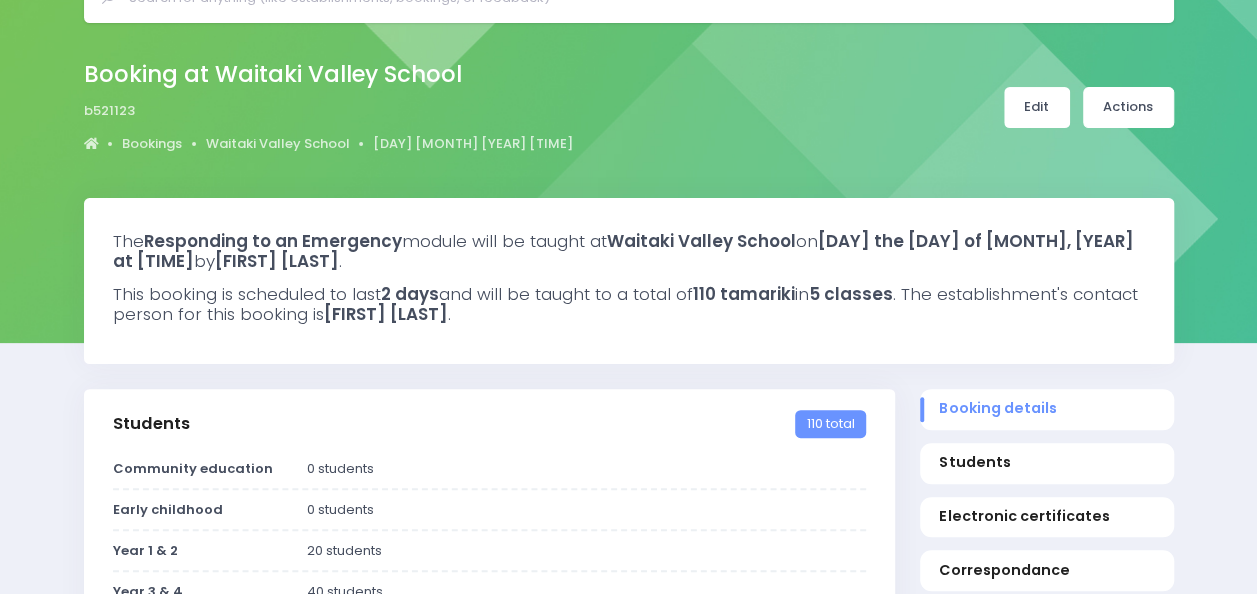 click on "Edit" at bounding box center (1037, 107) 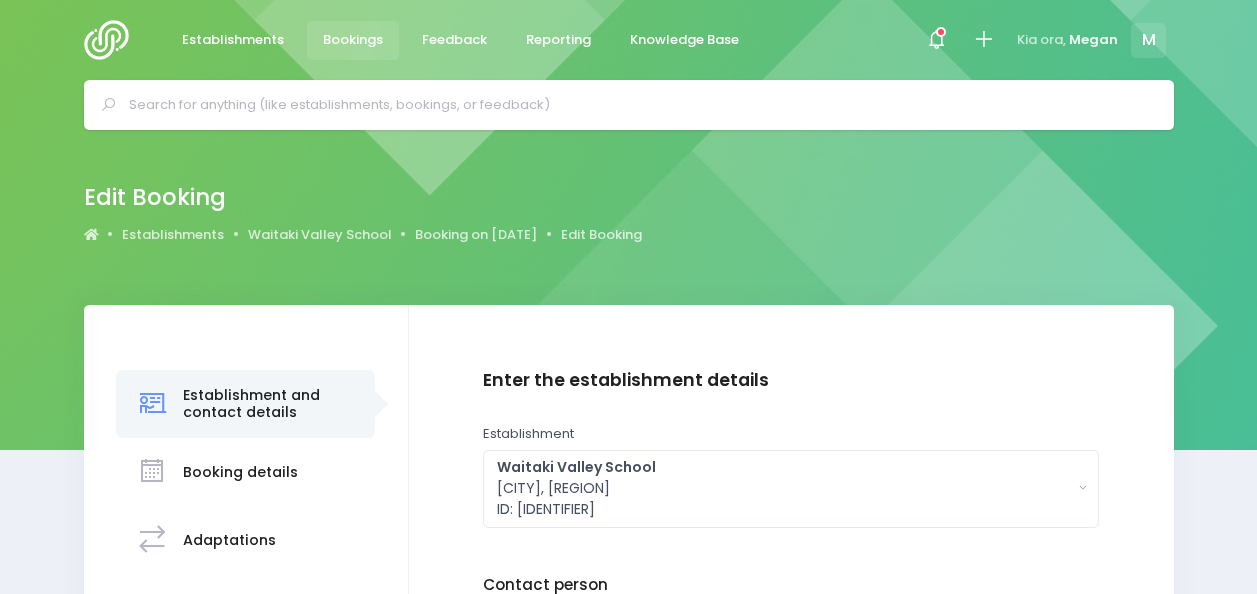 scroll, scrollTop: 0, scrollLeft: 0, axis: both 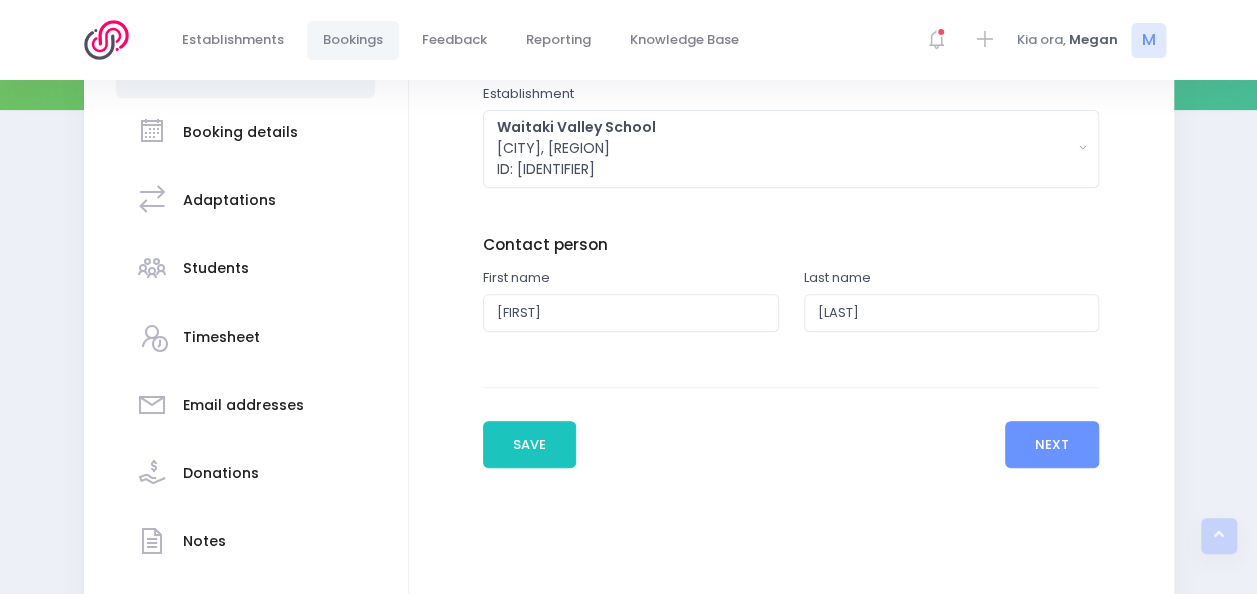 click on "Booking details" at bounding box center (240, 132) 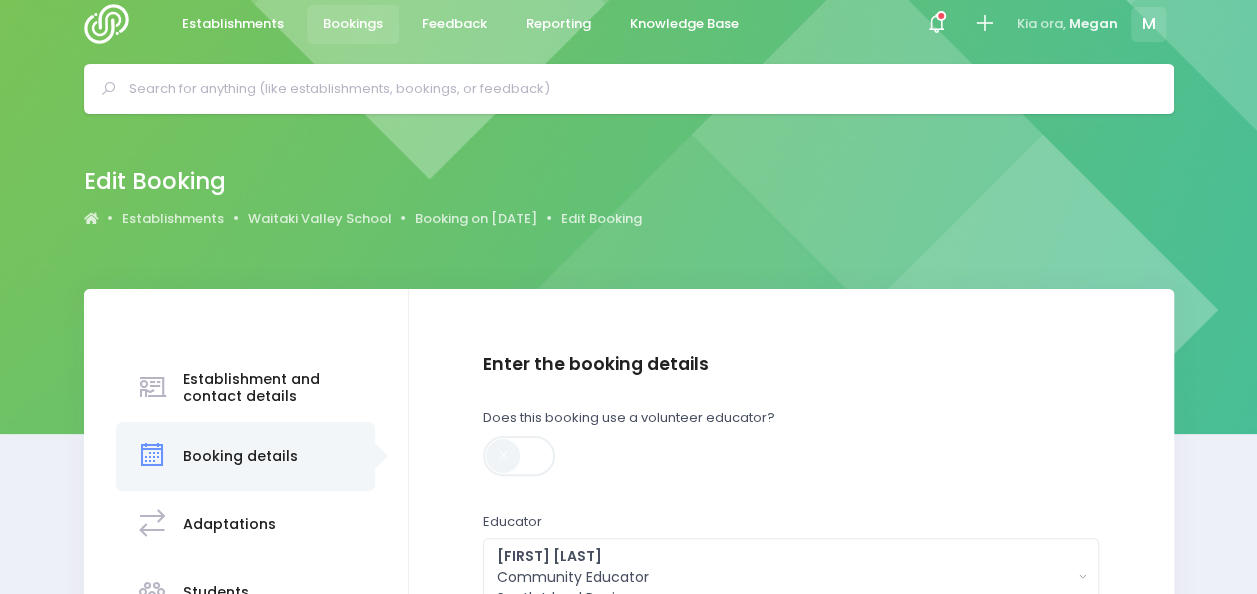 scroll, scrollTop: 0, scrollLeft: 0, axis: both 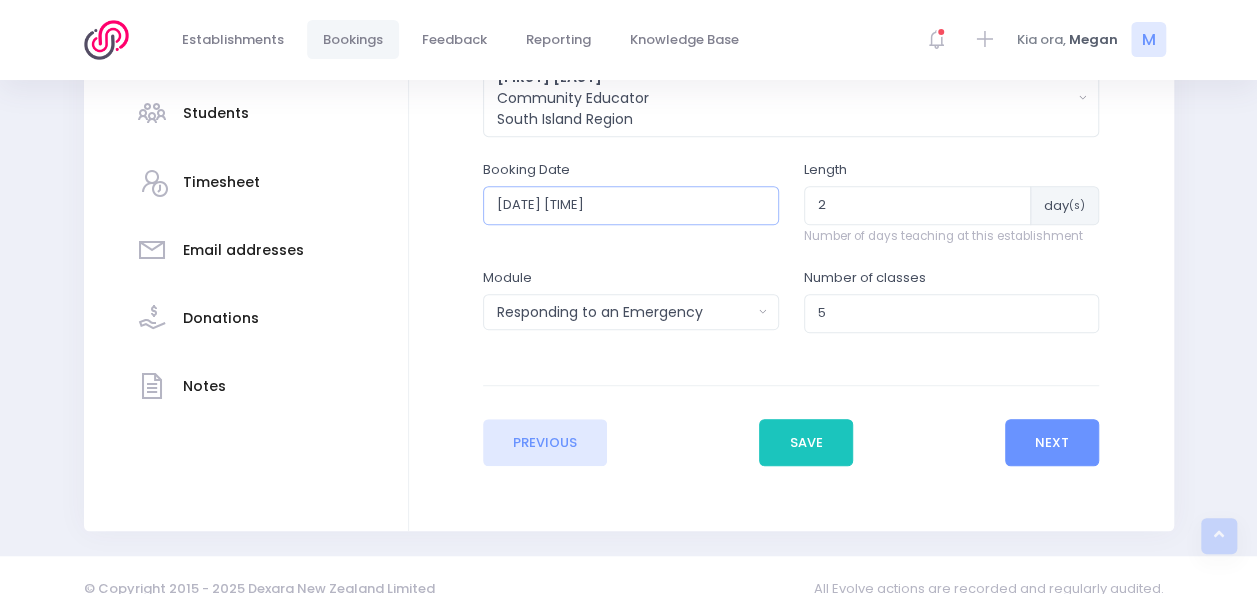 click on "2025-12-09 09:30" at bounding box center (631, 205) 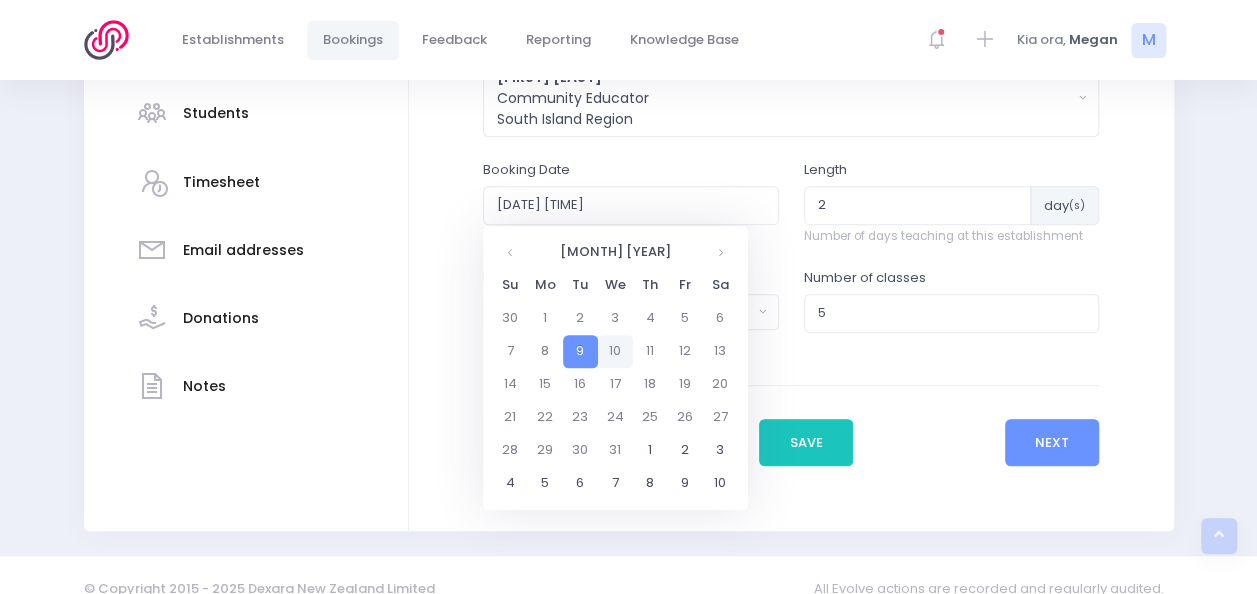 click on "10" at bounding box center [615, 351] 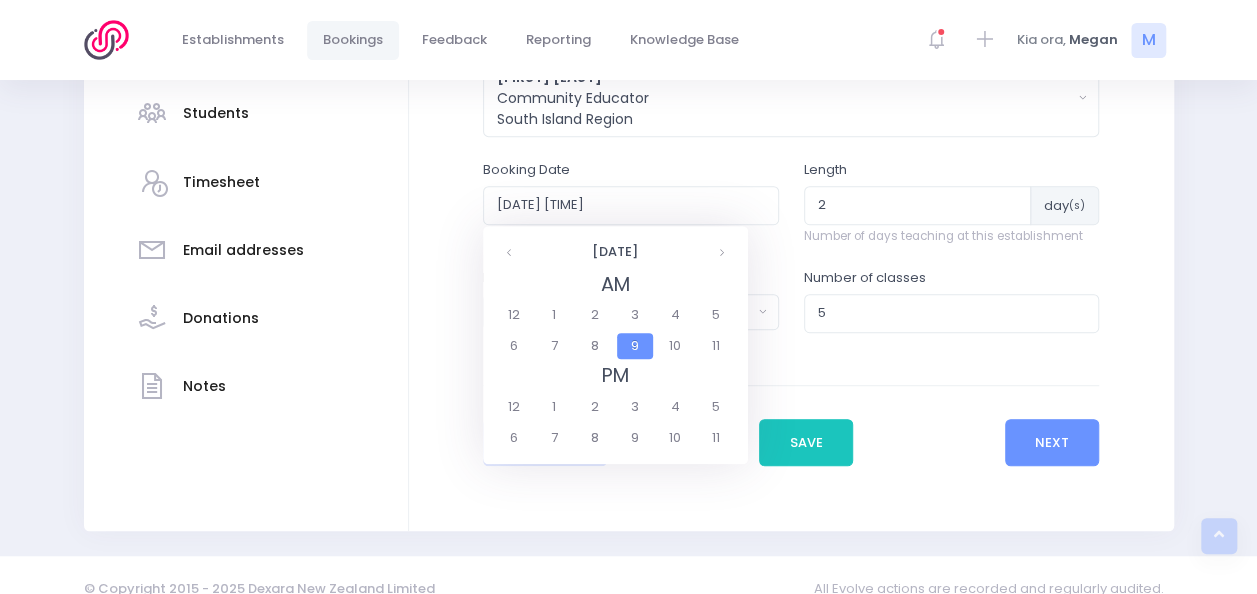 click on "9" at bounding box center (634, 346) 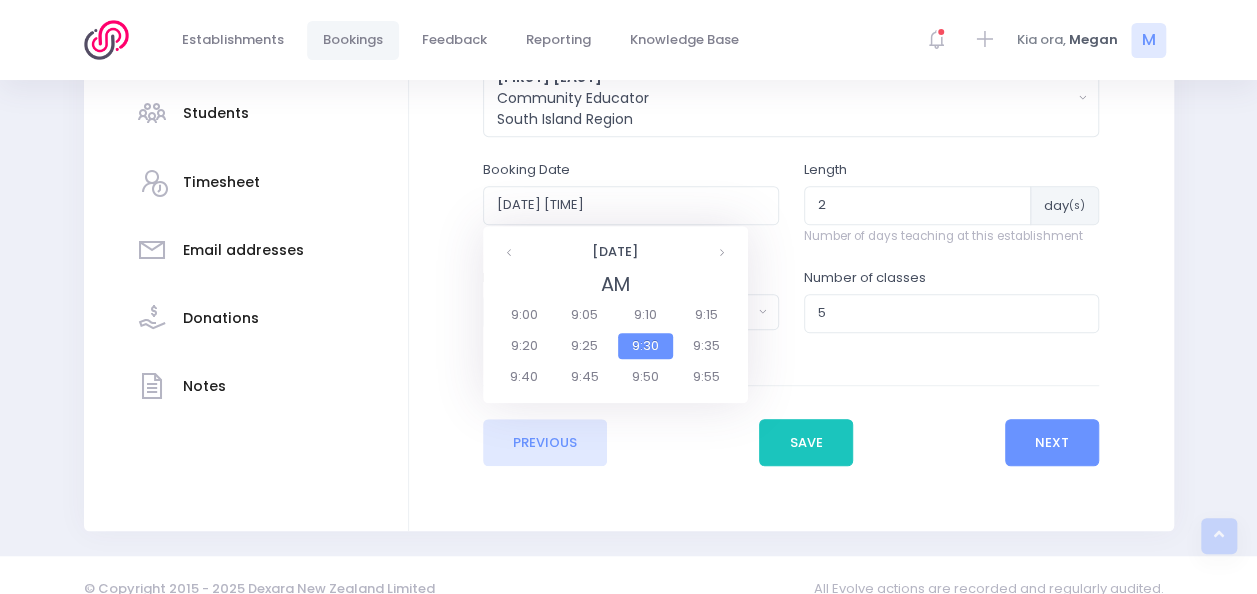 click on "9:30" at bounding box center (646, 346) 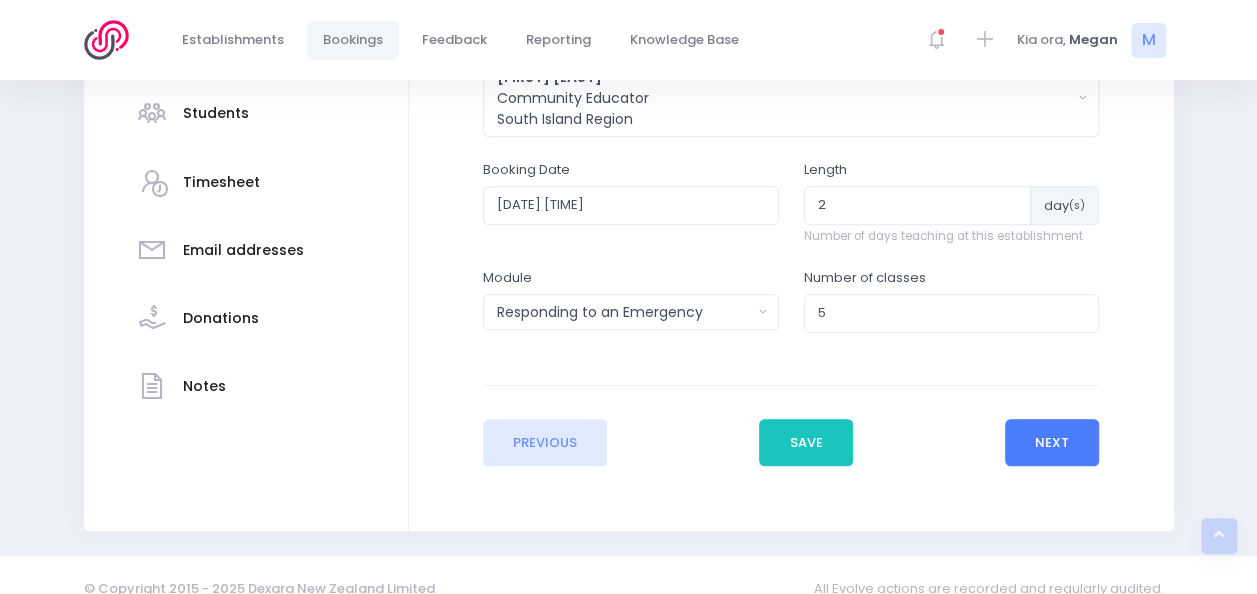 click on "Next" at bounding box center (1052, 443) 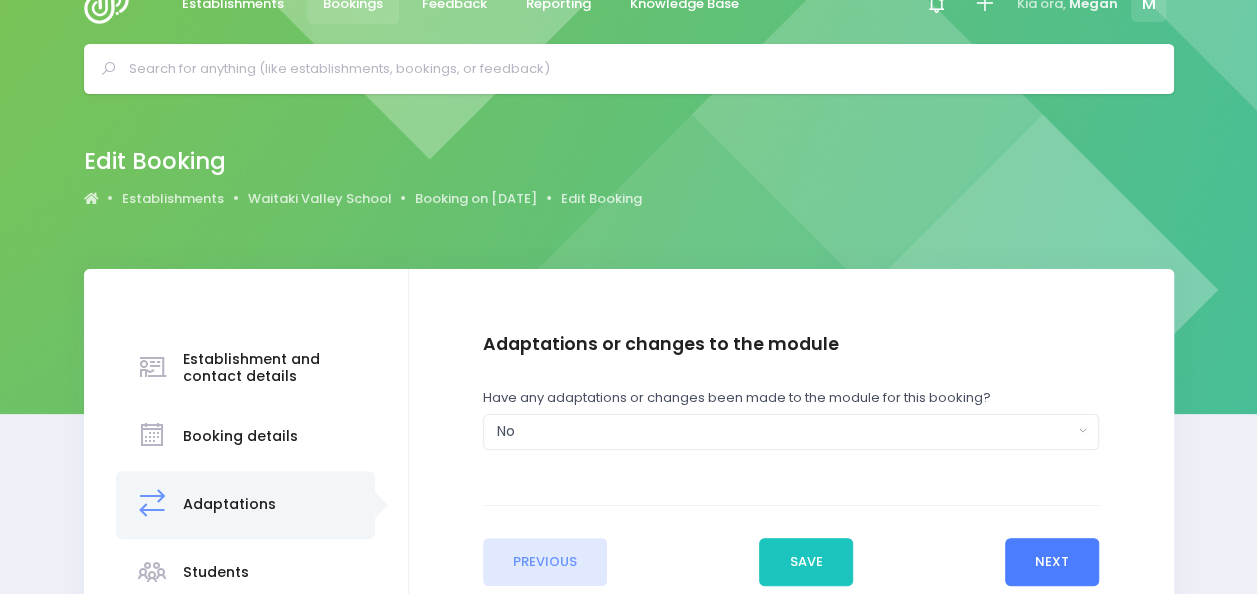 scroll, scrollTop: 0, scrollLeft: 0, axis: both 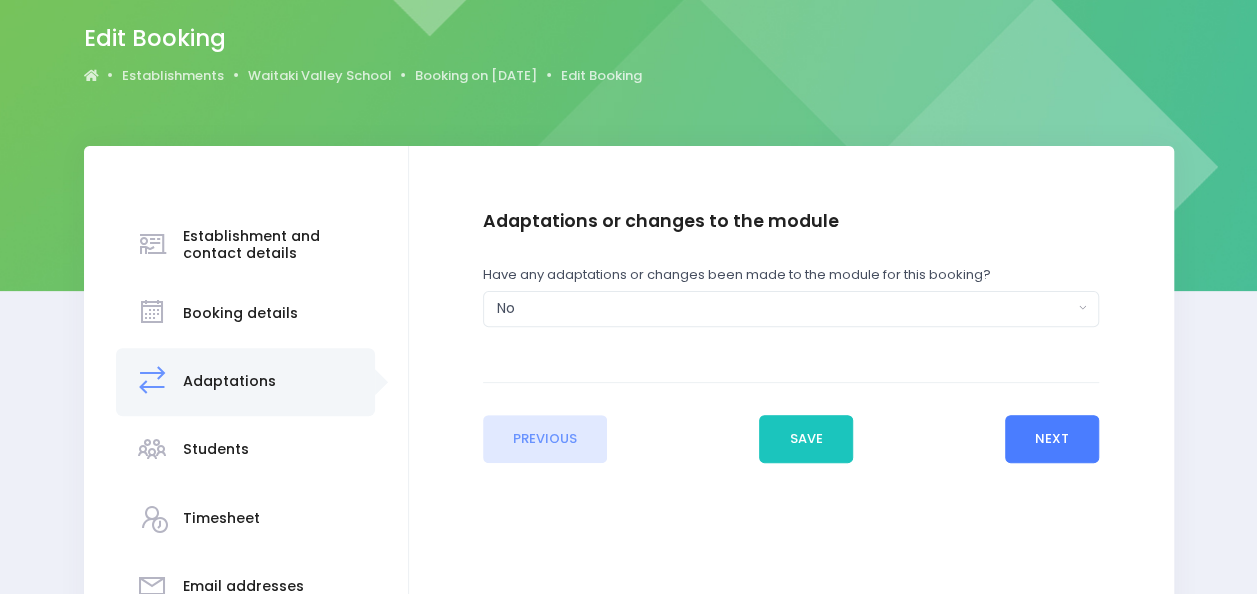click on "Next" at bounding box center (1052, 439) 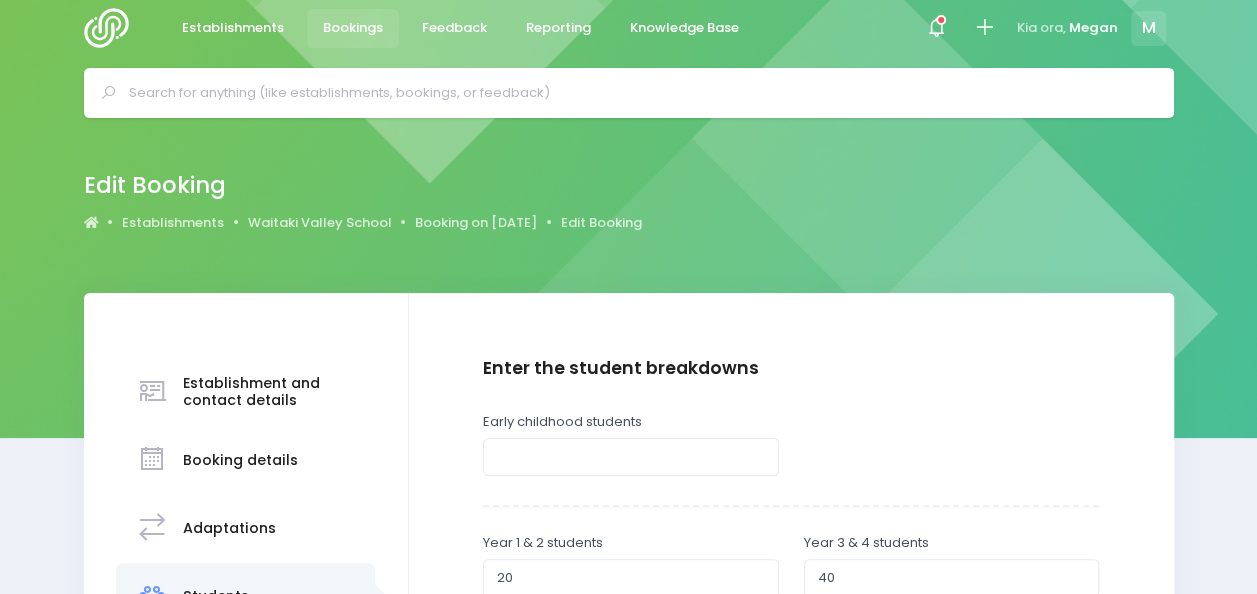 scroll, scrollTop: 0, scrollLeft: 0, axis: both 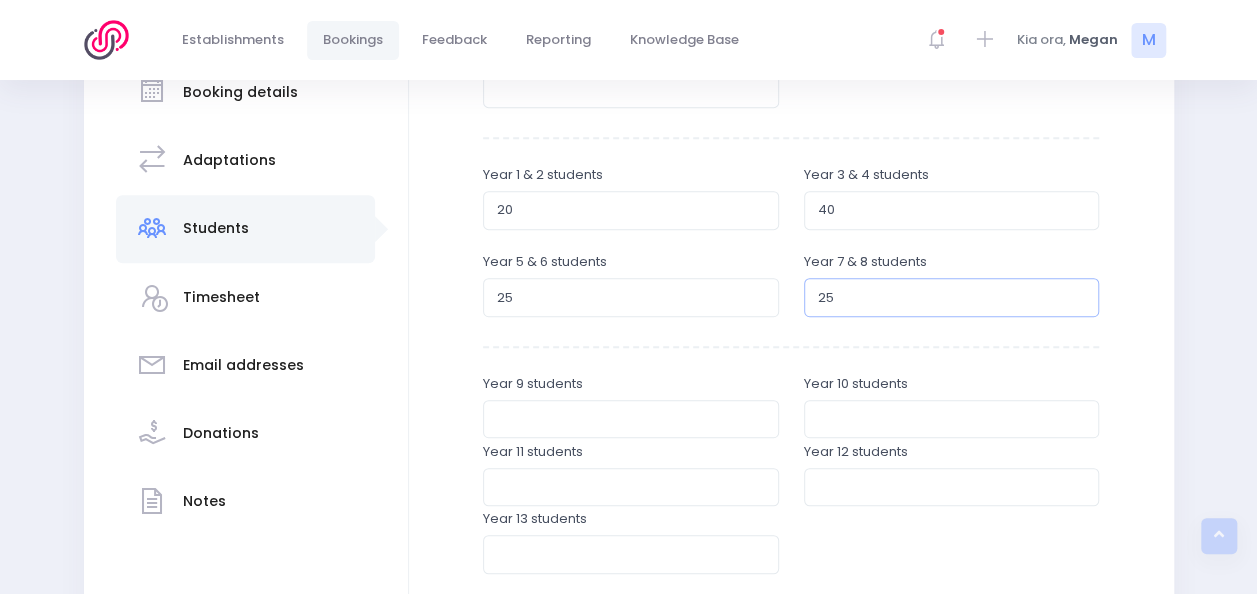 click on "25" at bounding box center (952, 297) 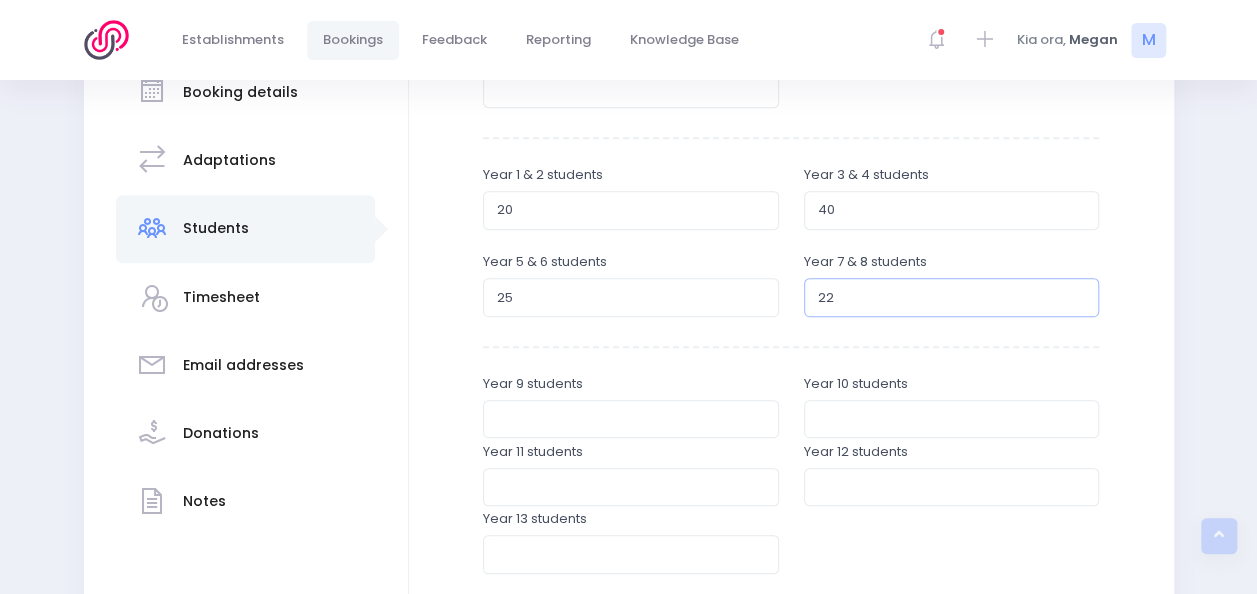 type on "22" 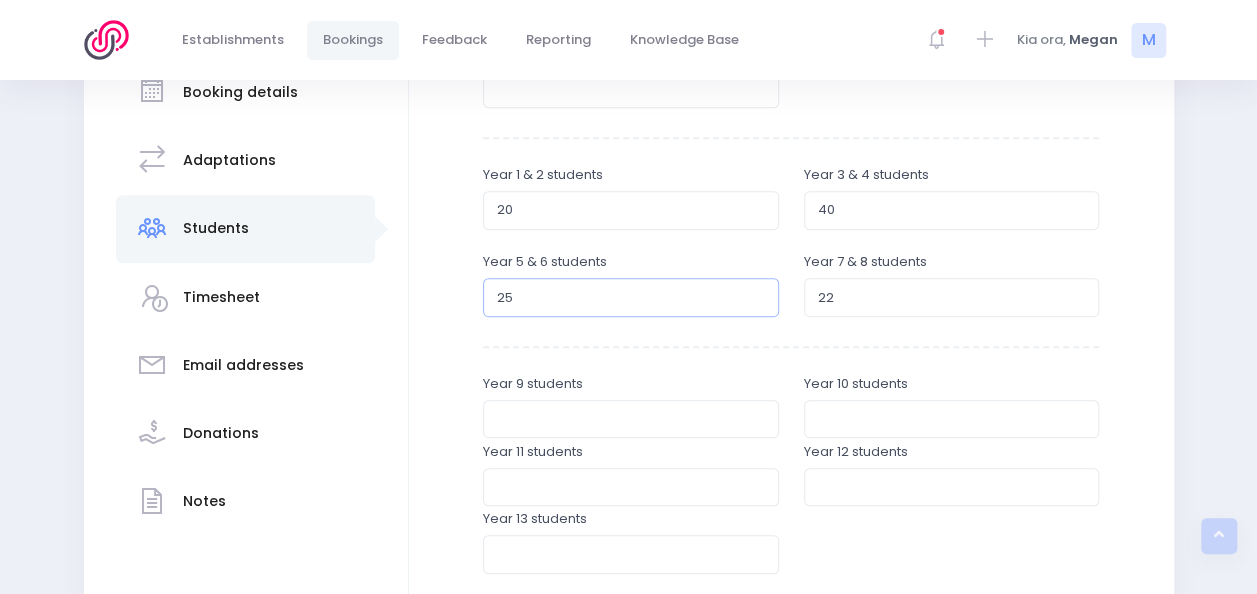 click on "25" at bounding box center [631, 297] 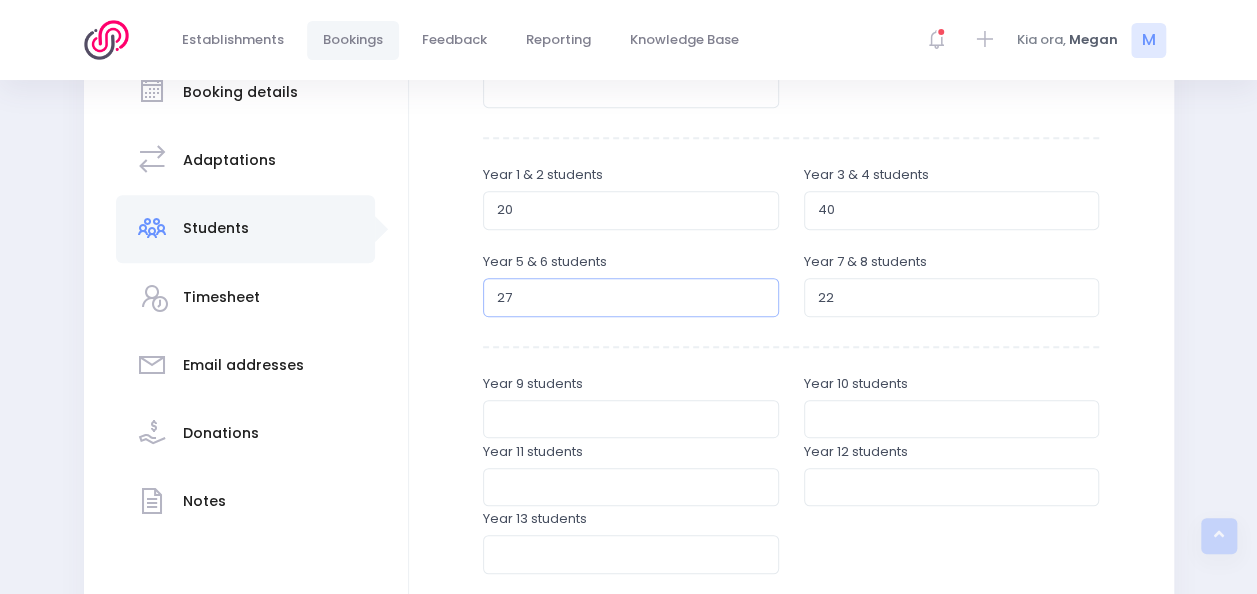 type on "27" 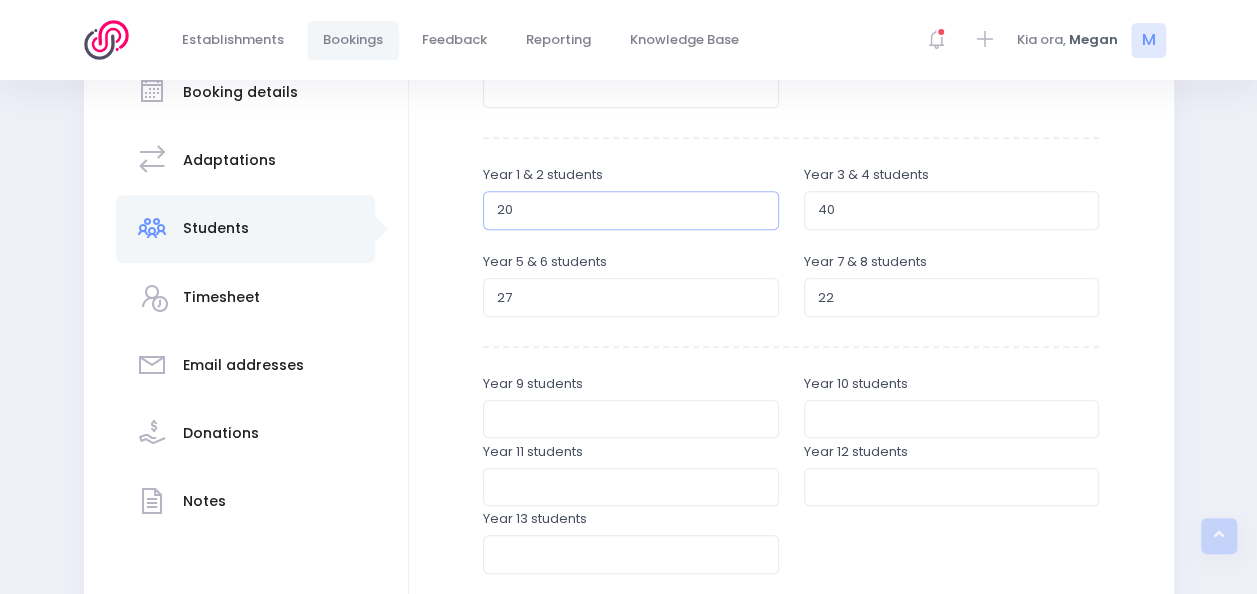 click on "20" at bounding box center [631, 210] 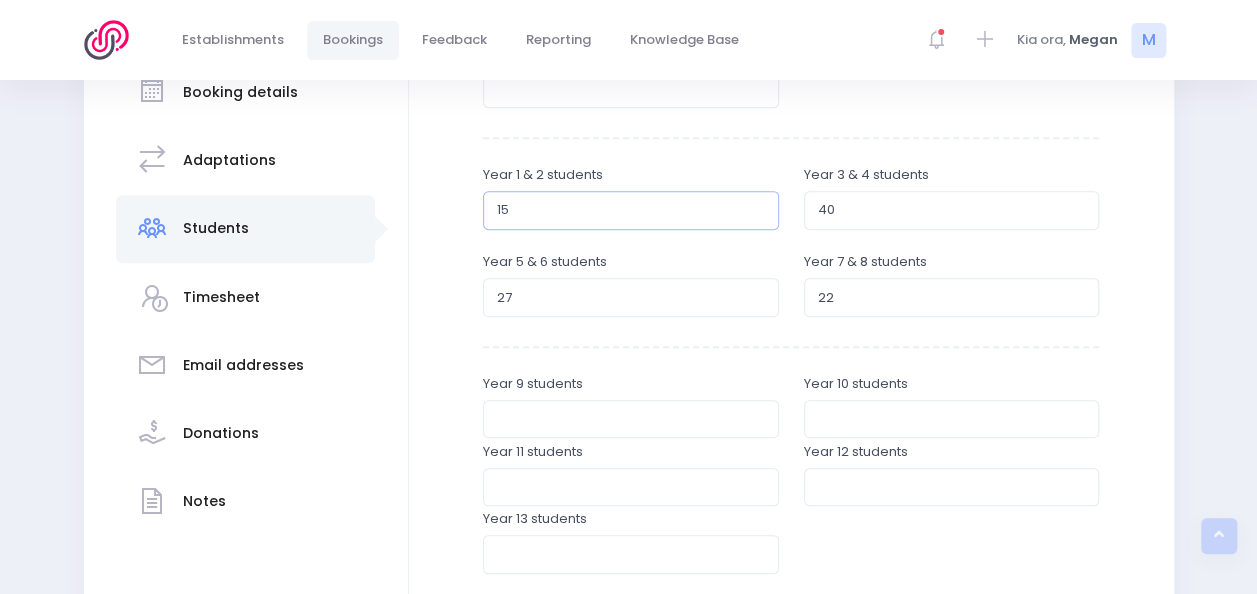 click on "15" at bounding box center [631, 210] 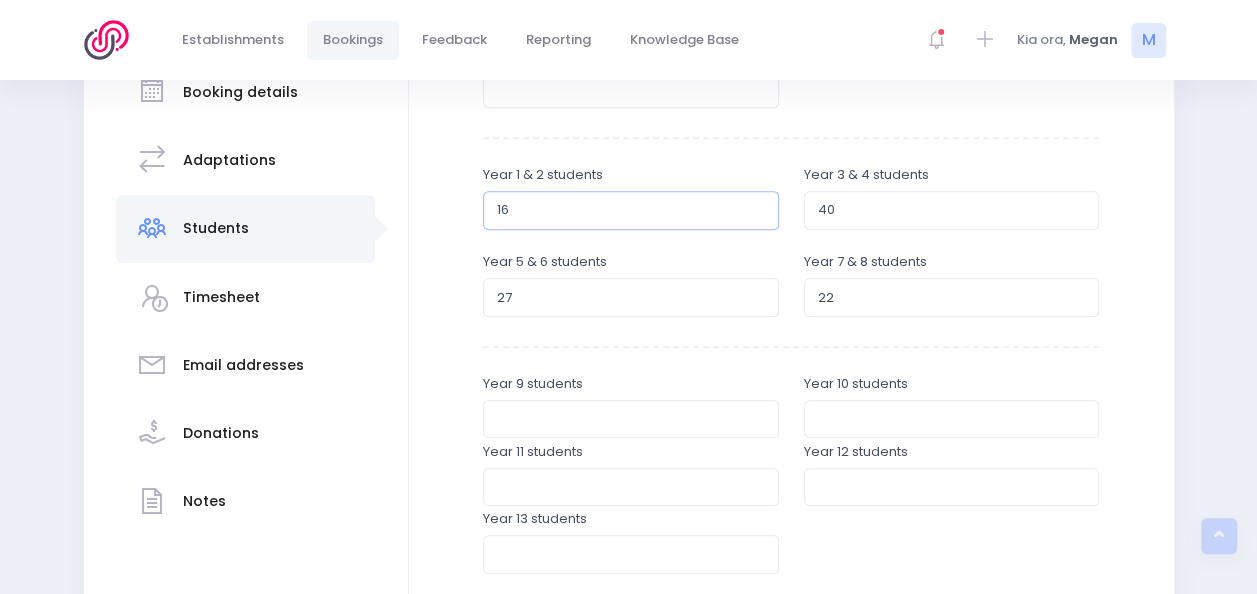 click on "16" at bounding box center [631, 210] 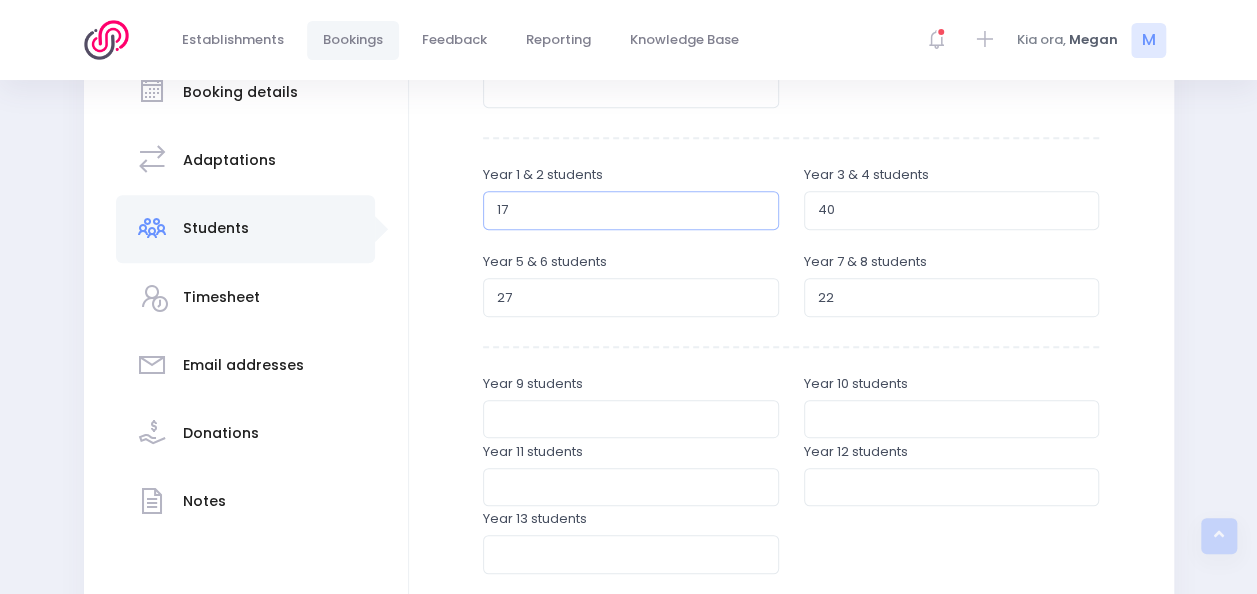 click on "17" at bounding box center (631, 210) 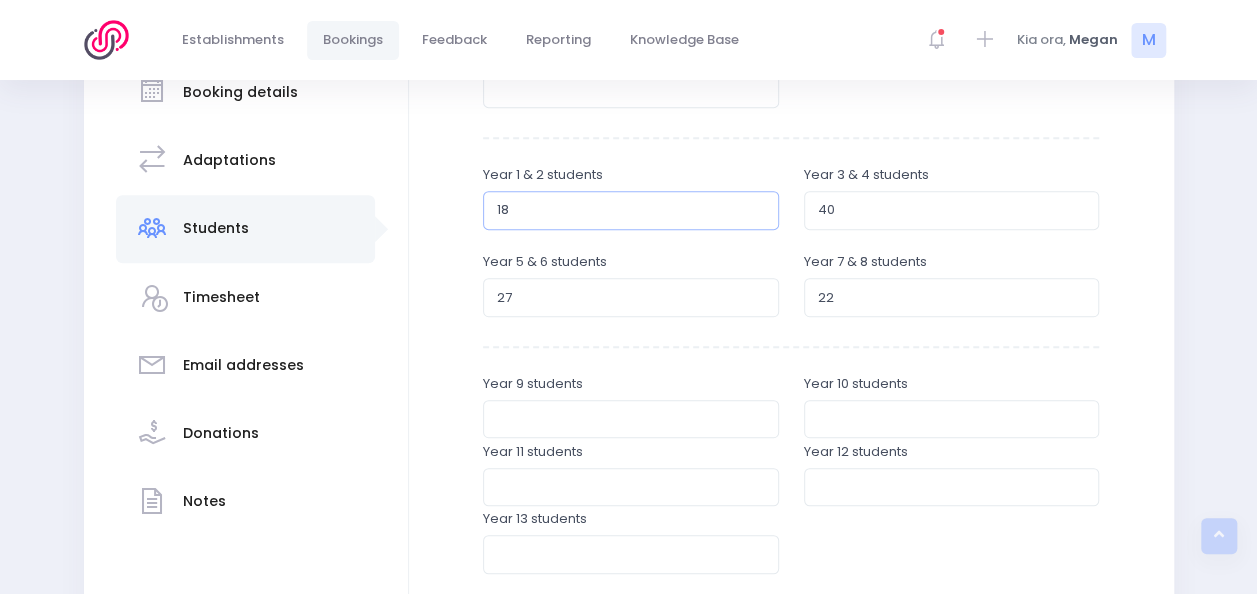 click on "18" at bounding box center (631, 210) 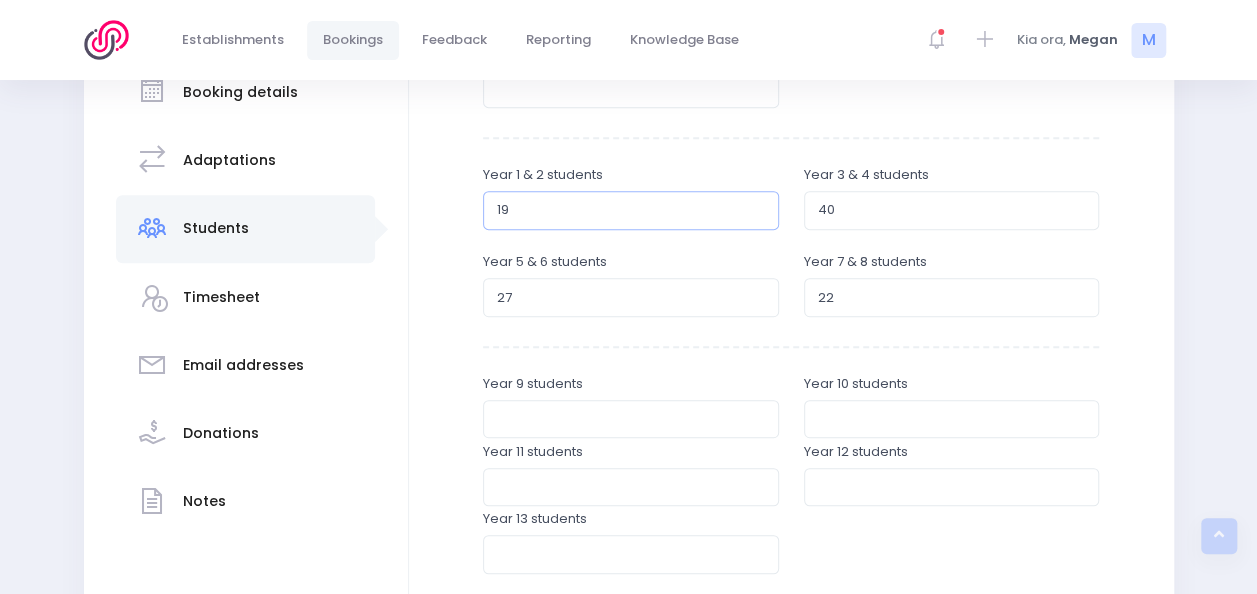 click on "19" at bounding box center [631, 210] 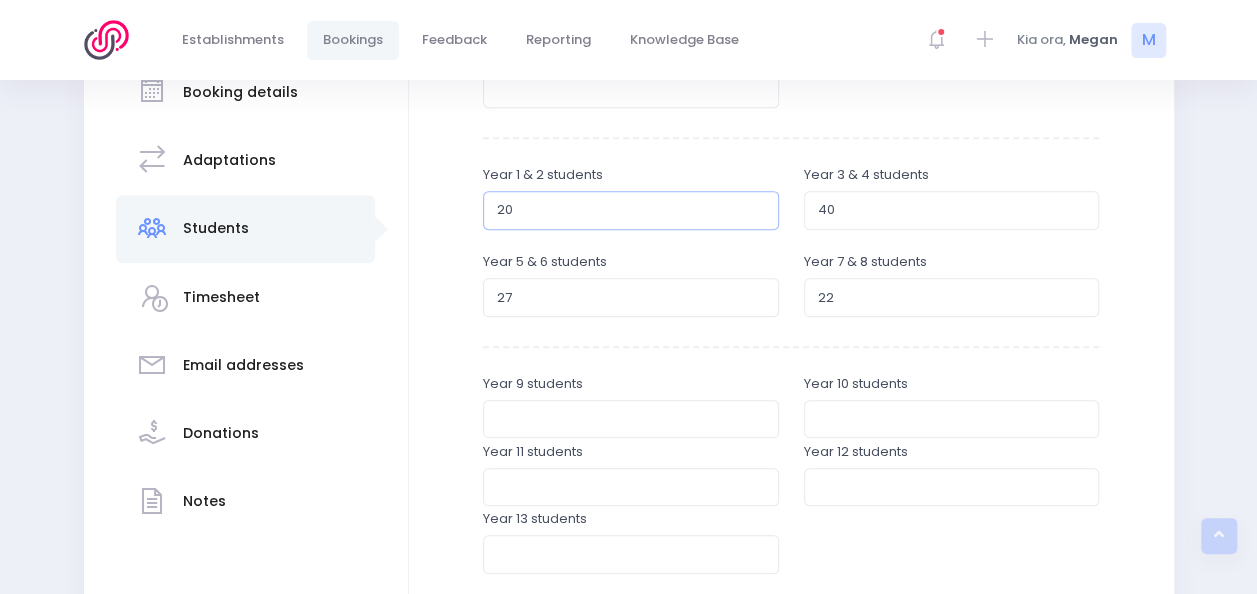 click on "20" at bounding box center (631, 210) 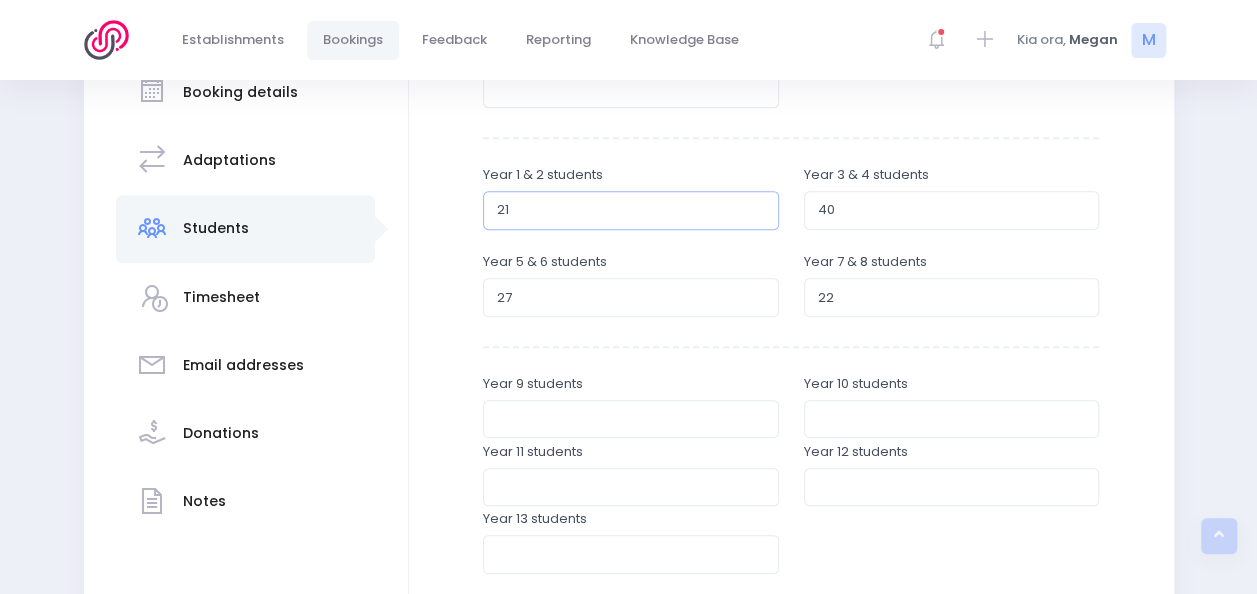 click on "21" at bounding box center (631, 210) 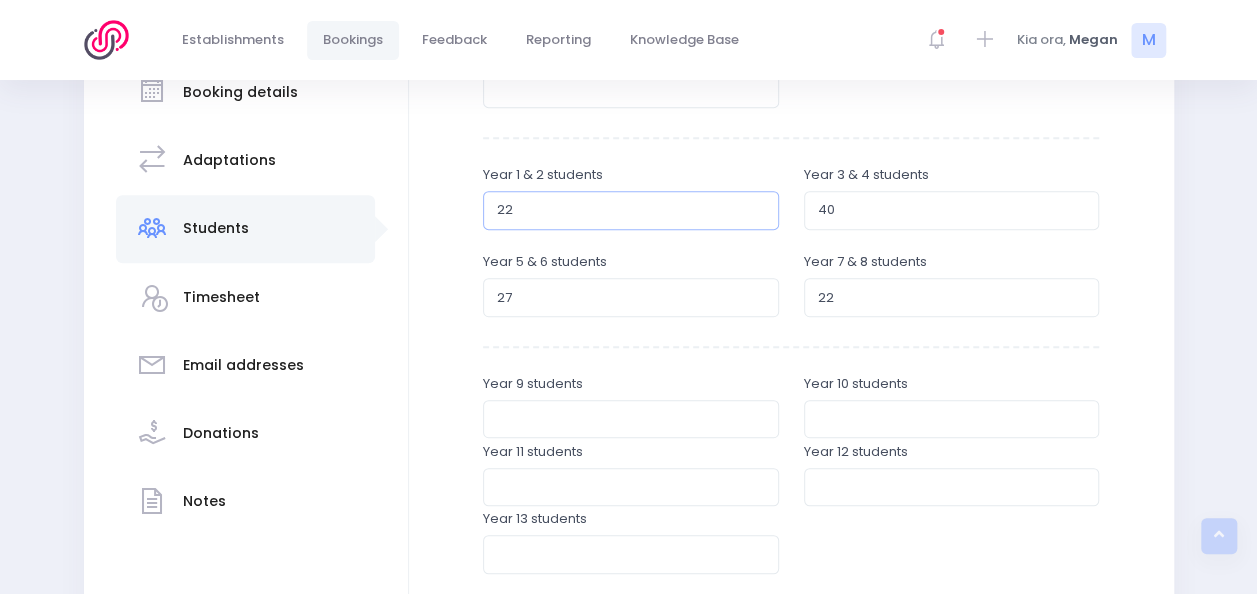 click on "22" at bounding box center (631, 210) 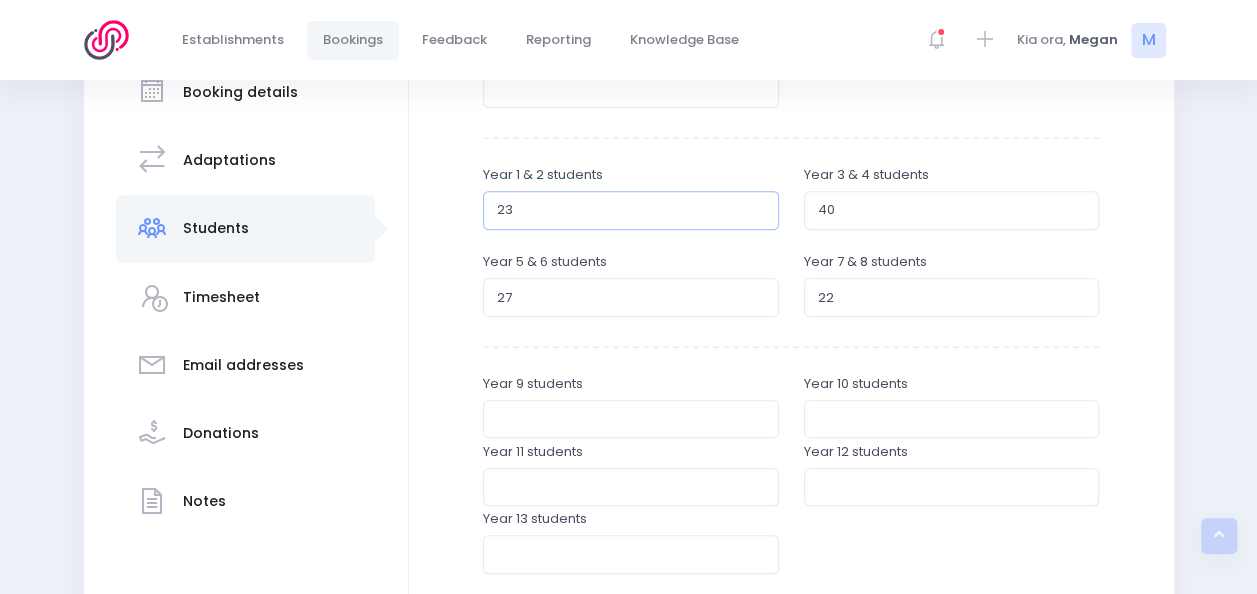 click on "23" at bounding box center (631, 210) 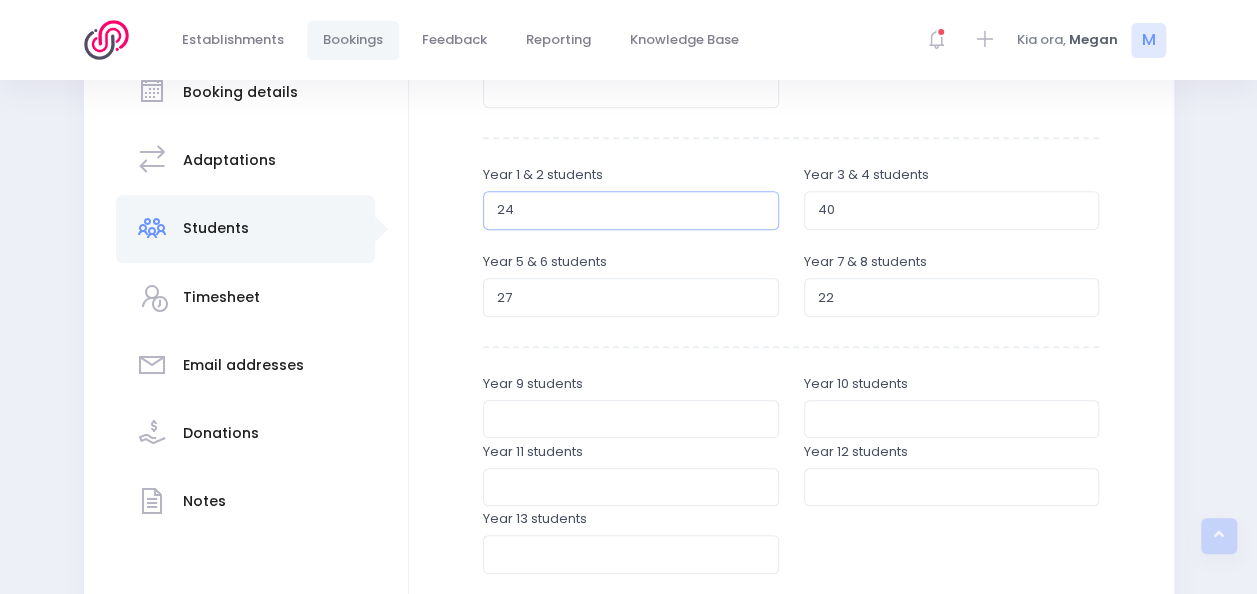 type on "24" 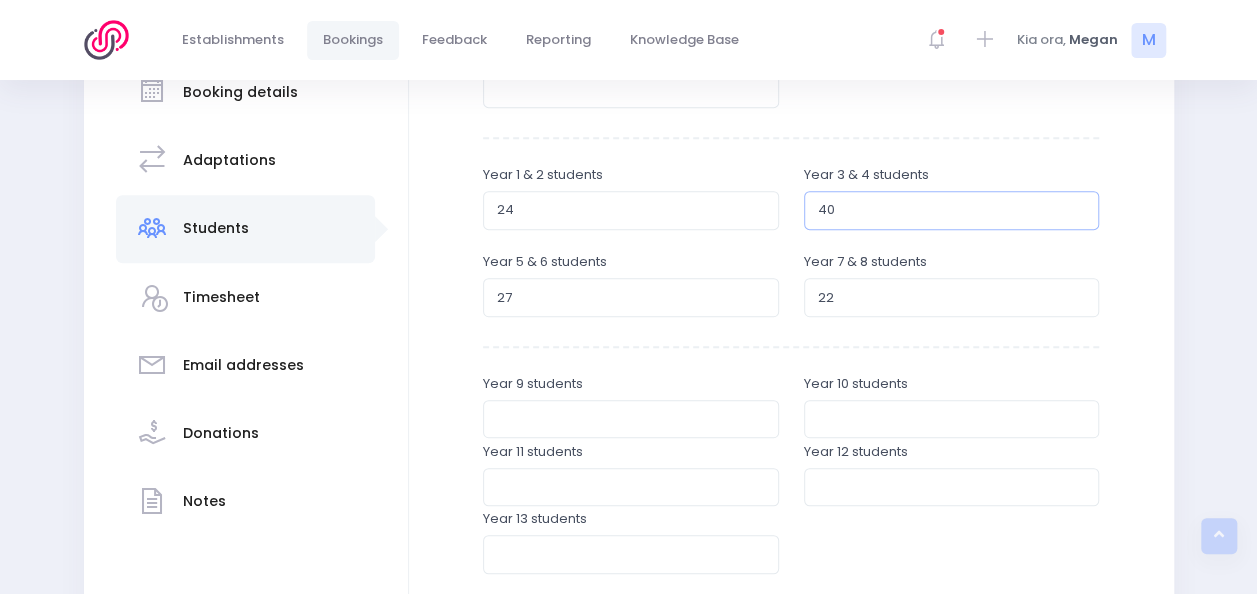 click on "40" at bounding box center (952, 210) 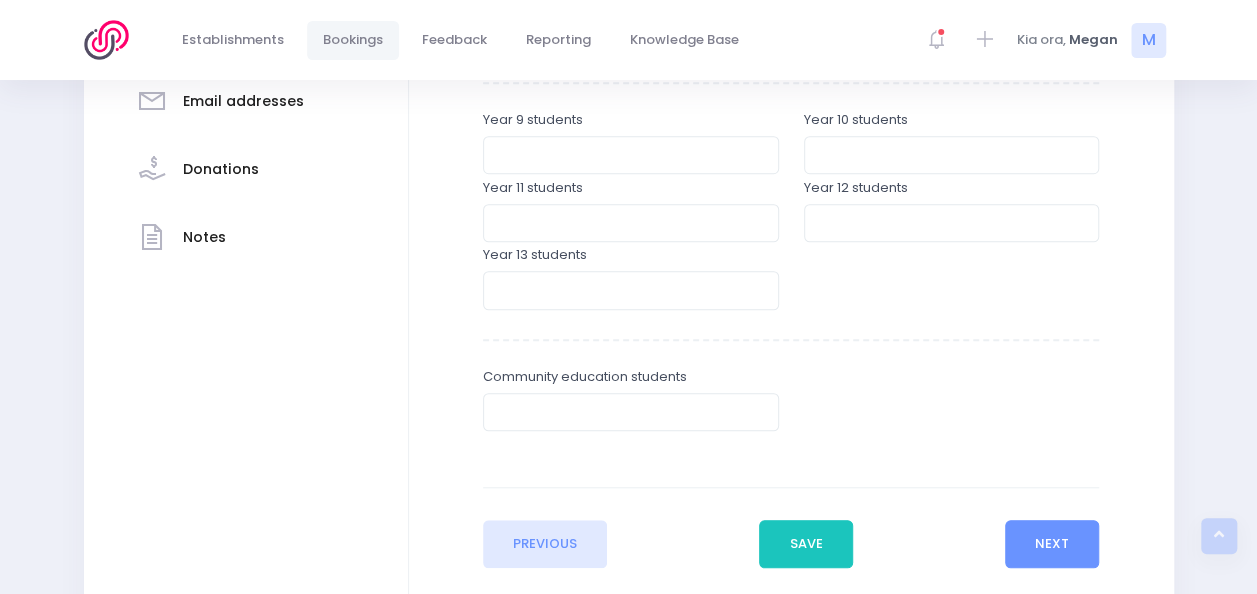 scroll, scrollTop: 646, scrollLeft: 0, axis: vertical 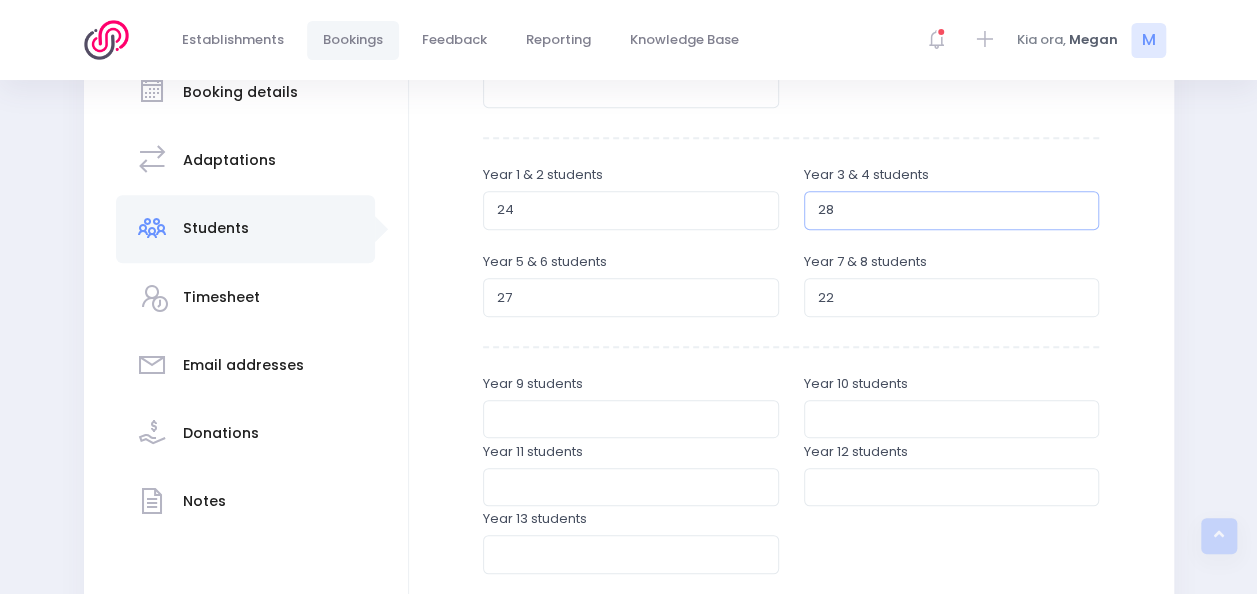 type on "28" 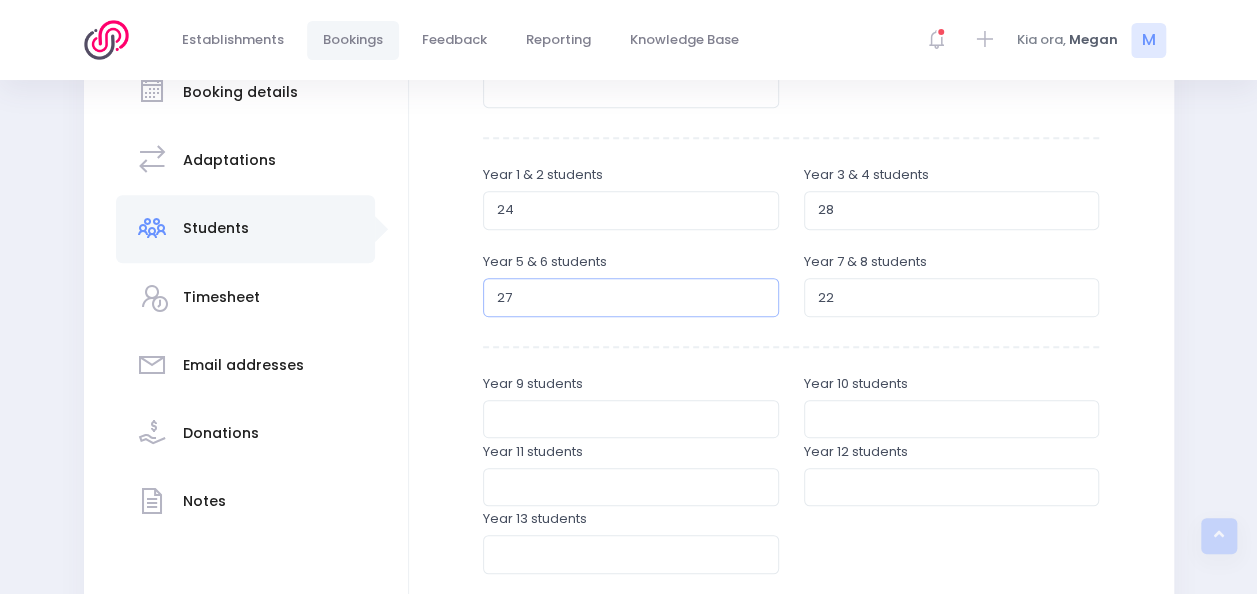 click on "27" at bounding box center (631, 297) 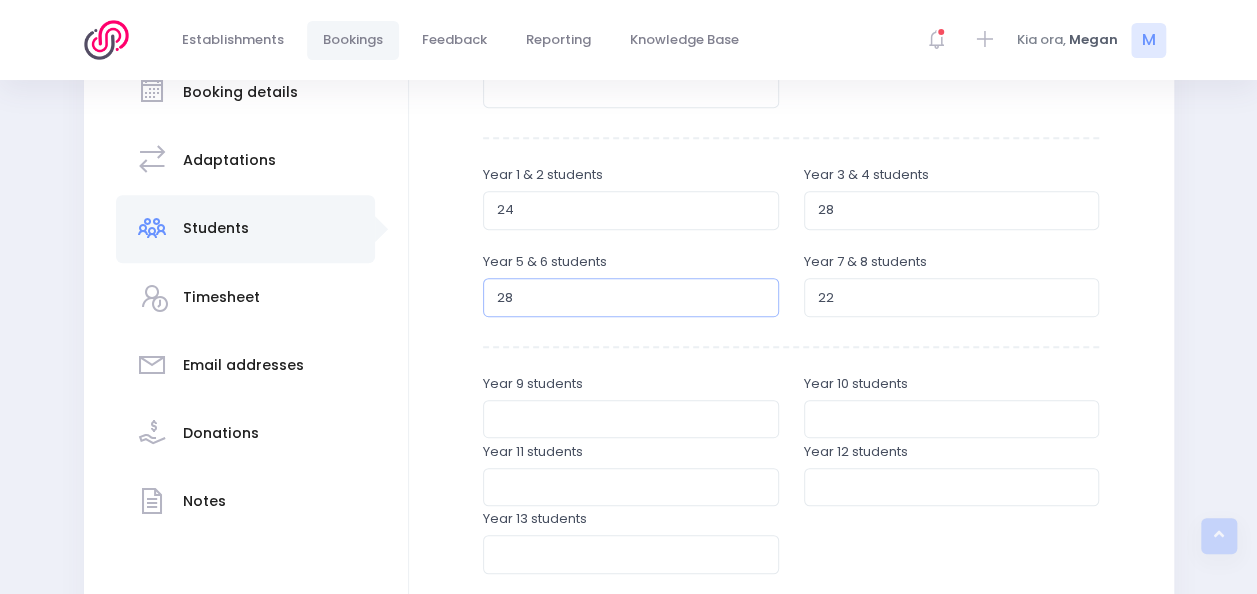 click on "28" at bounding box center (631, 297) 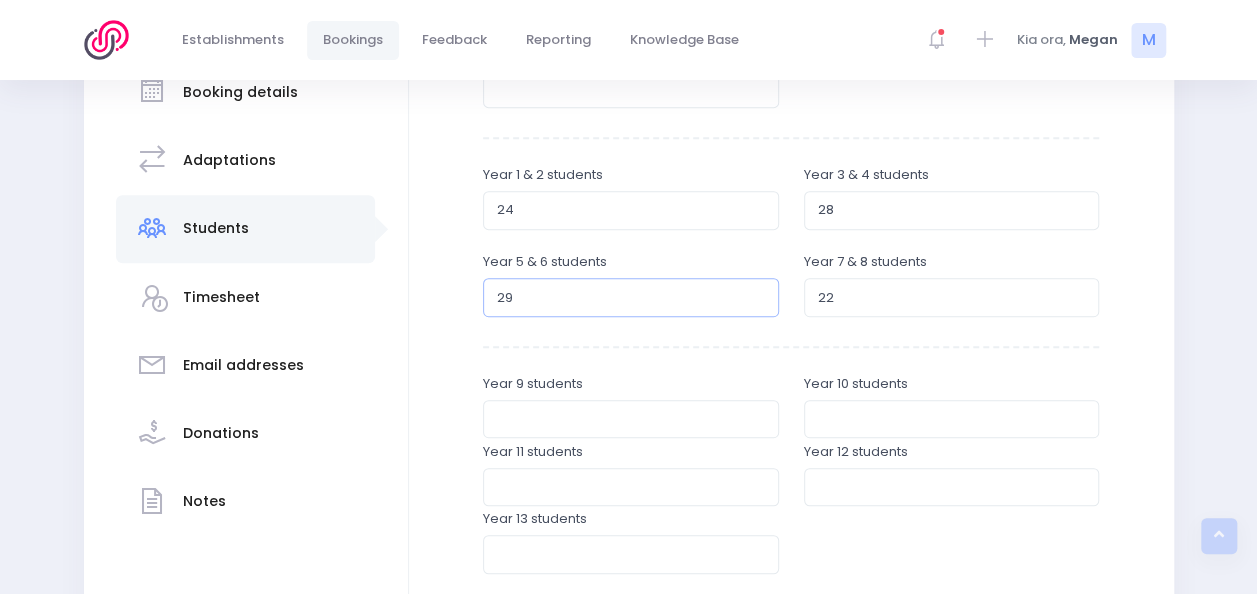 click on "29" at bounding box center [631, 297] 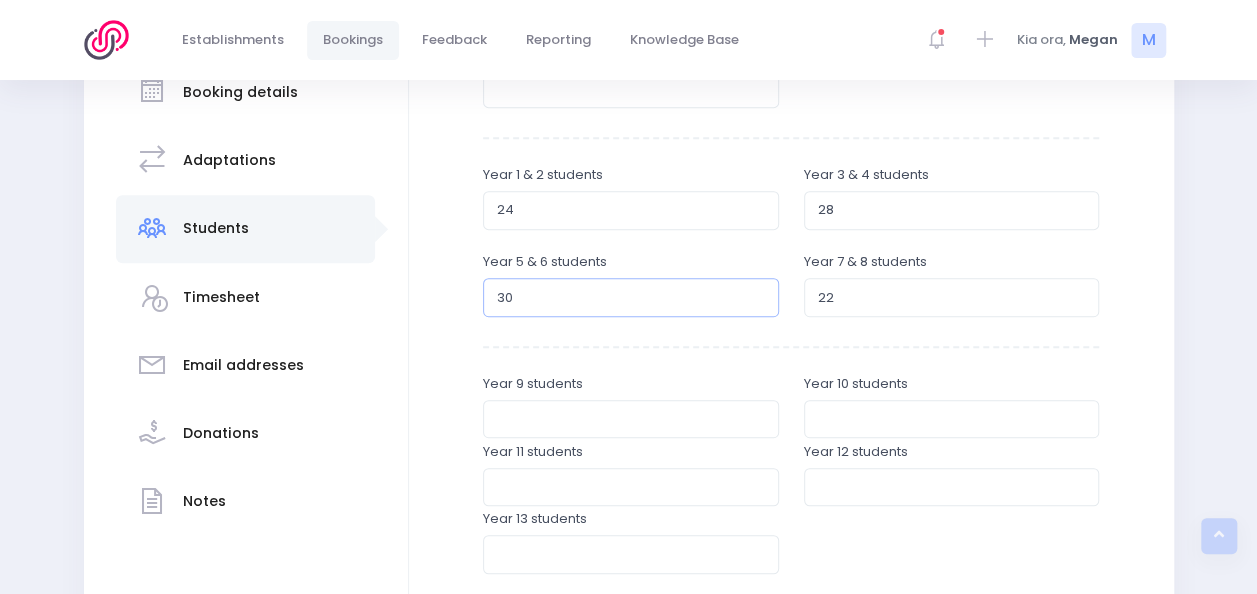 click on "30" at bounding box center (631, 297) 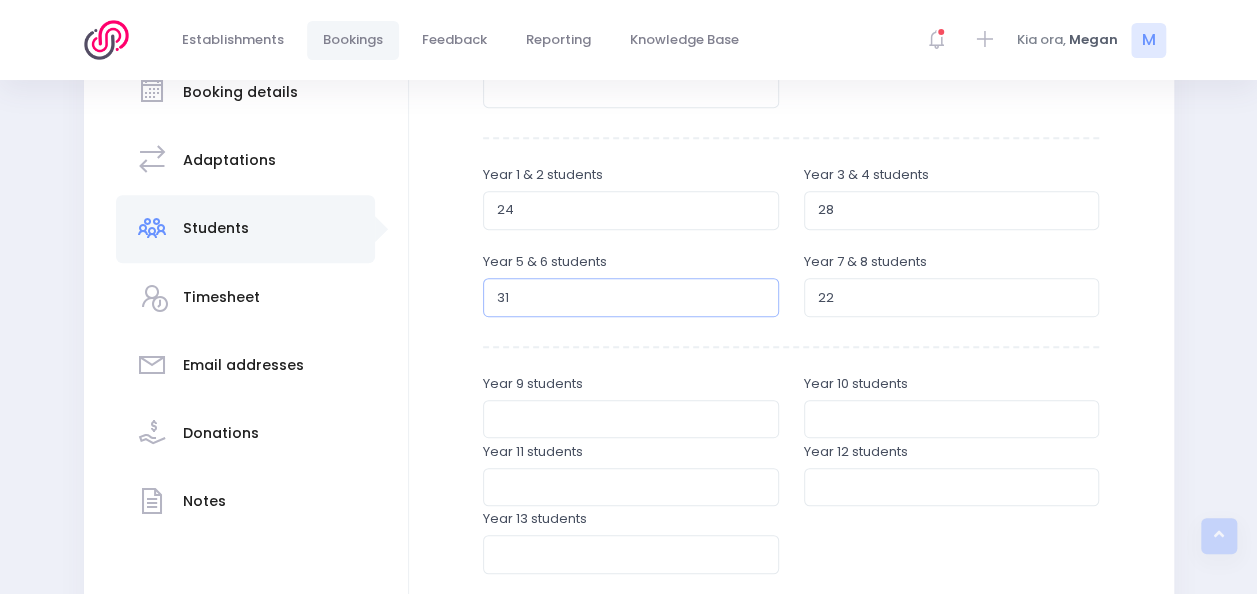 click on "31" at bounding box center (631, 297) 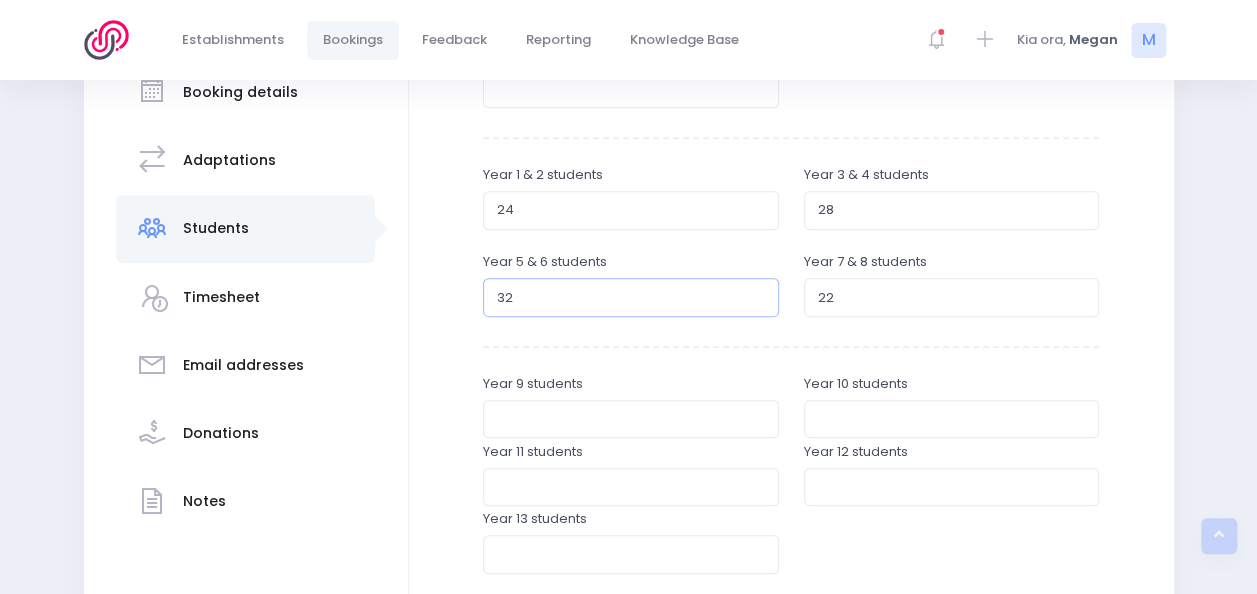 click on "32" at bounding box center (631, 297) 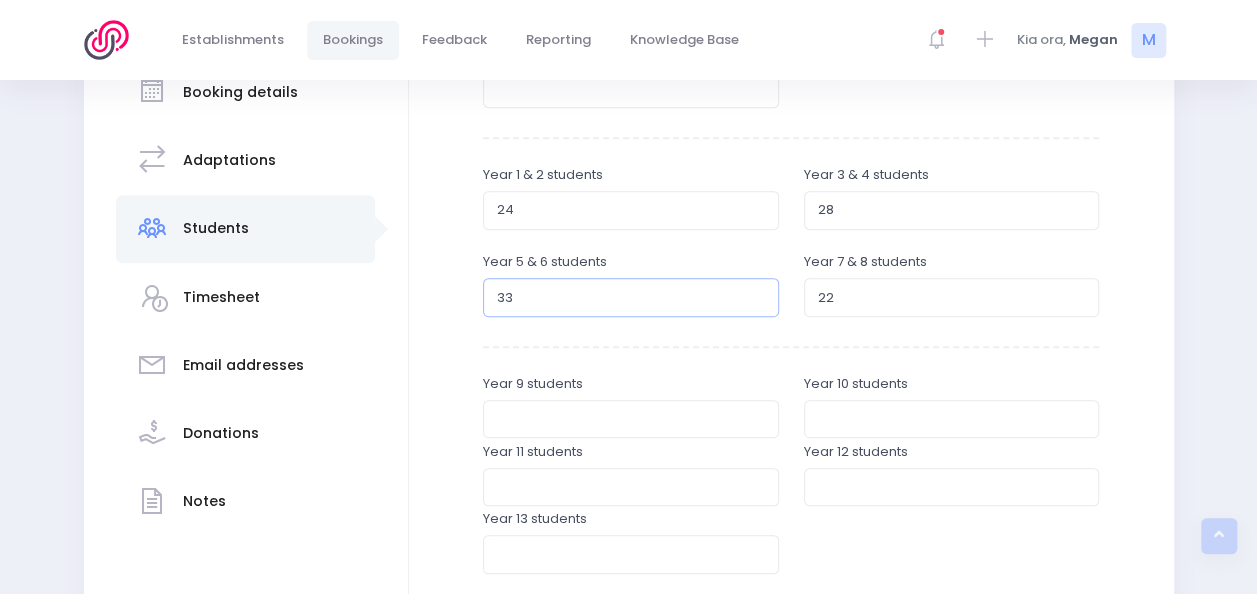 click on "33" at bounding box center (631, 297) 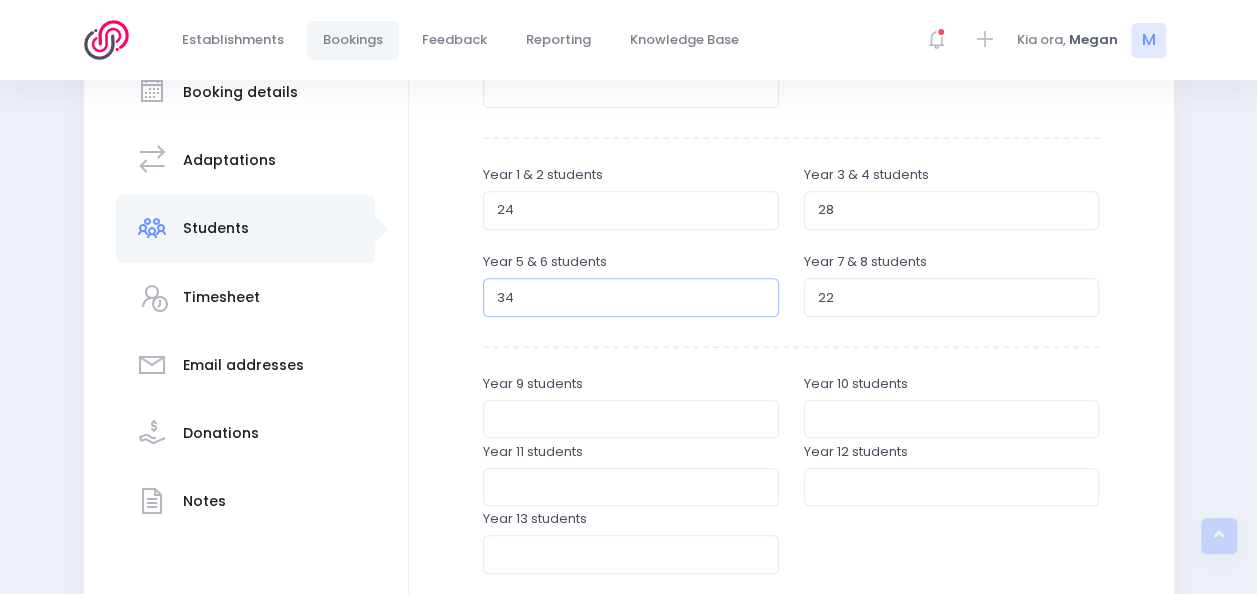 click on "34" at bounding box center (631, 297) 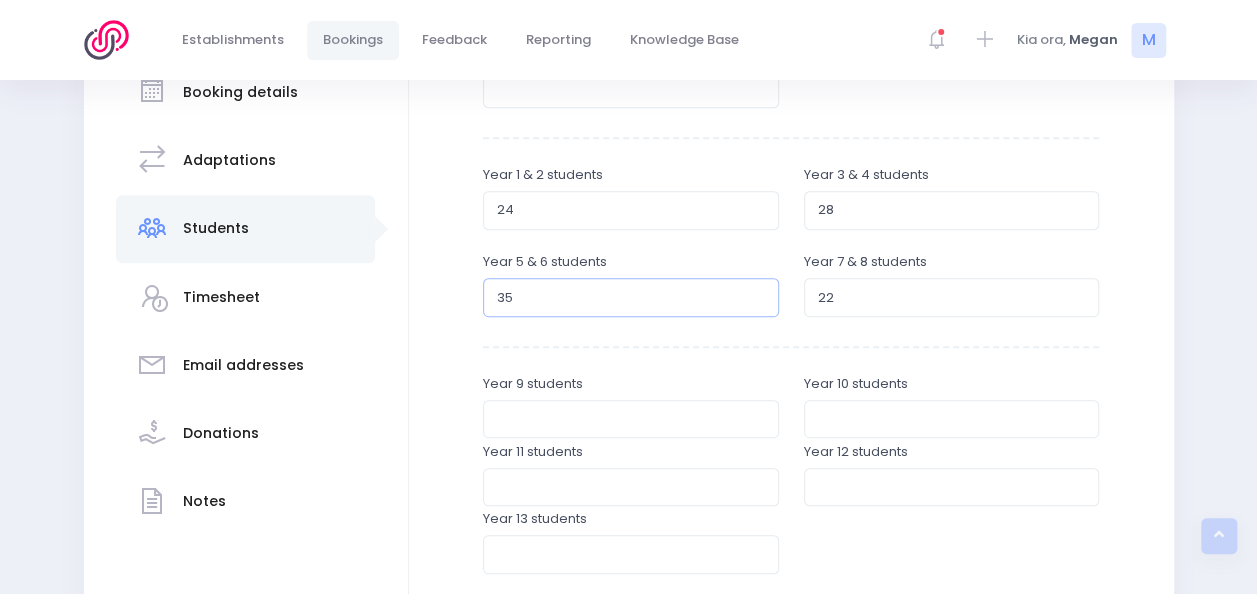 click on "35" at bounding box center [631, 297] 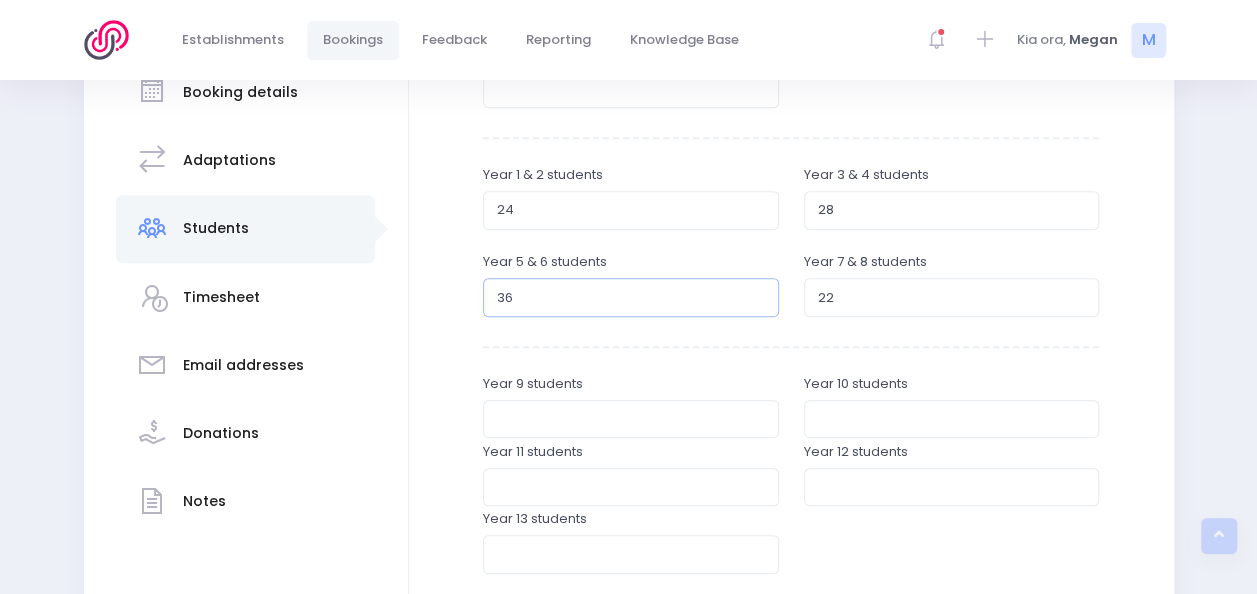 type on "36" 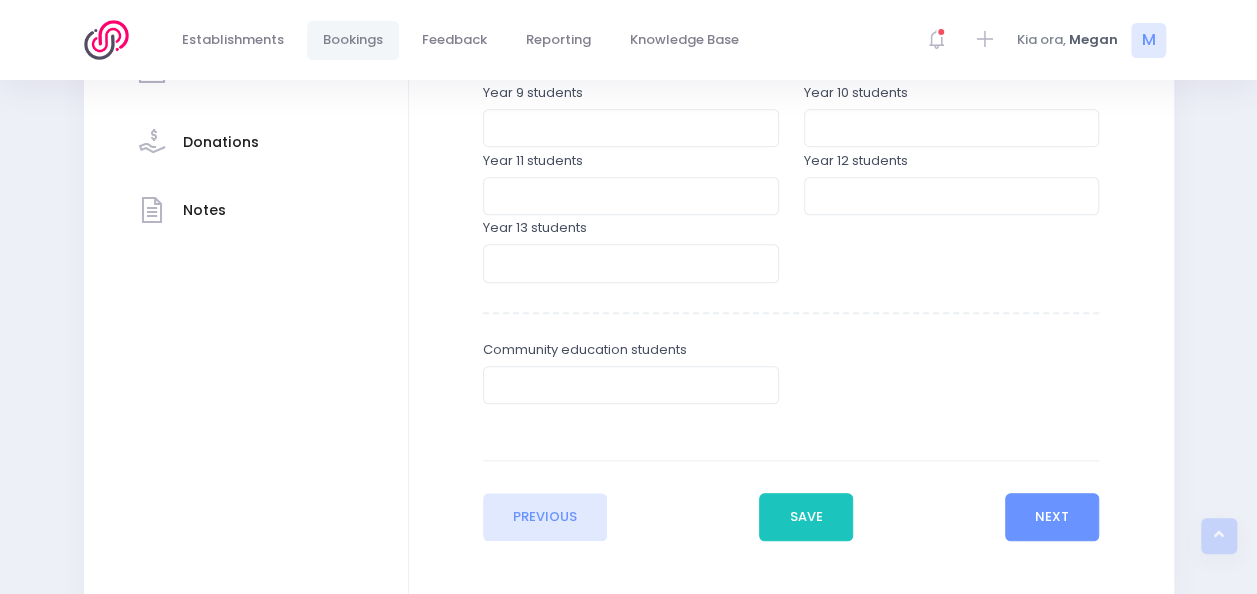 scroll, scrollTop: 693, scrollLeft: 0, axis: vertical 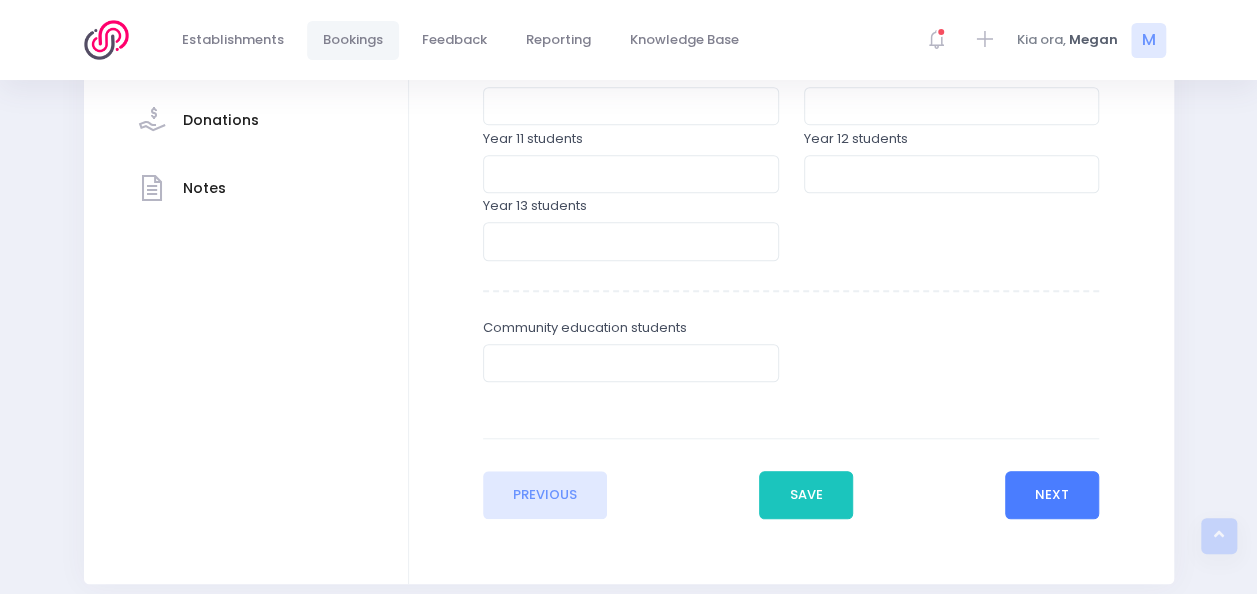 click on "Next" at bounding box center (1052, 495) 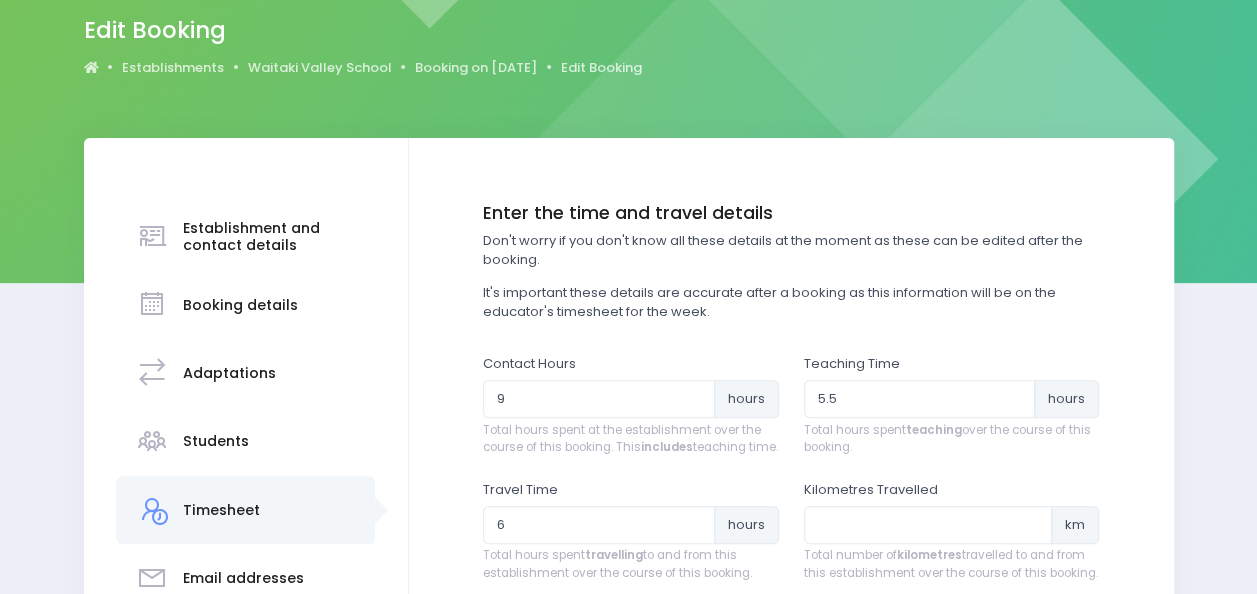 scroll, scrollTop: 0, scrollLeft: 0, axis: both 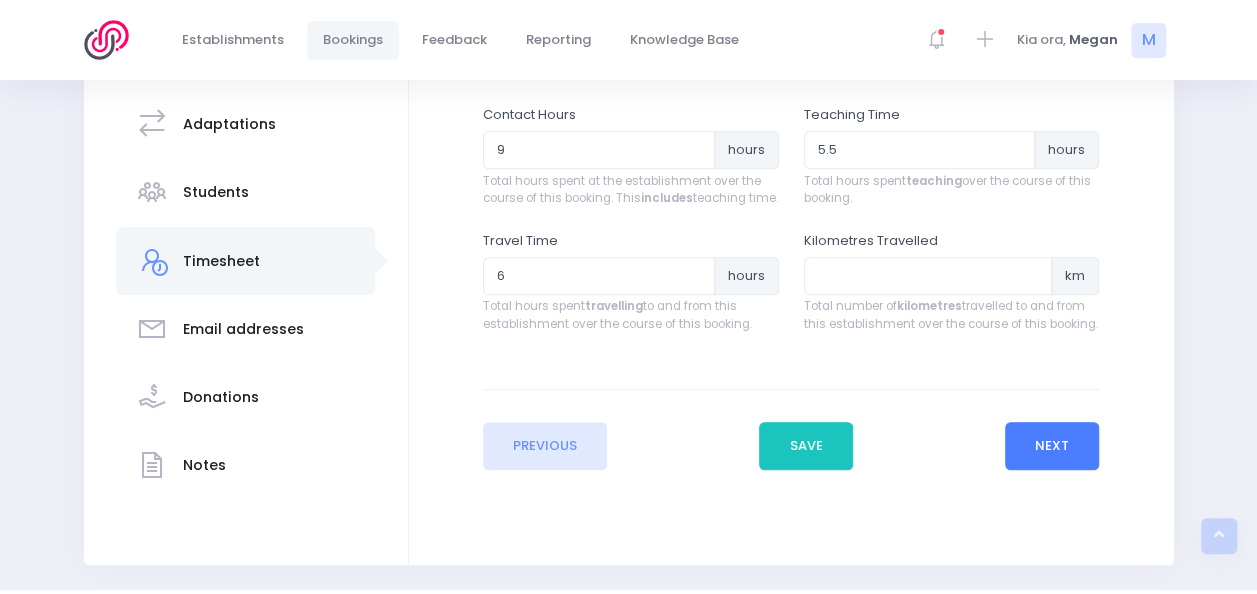 click on "Next" at bounding box center [1052, 446] 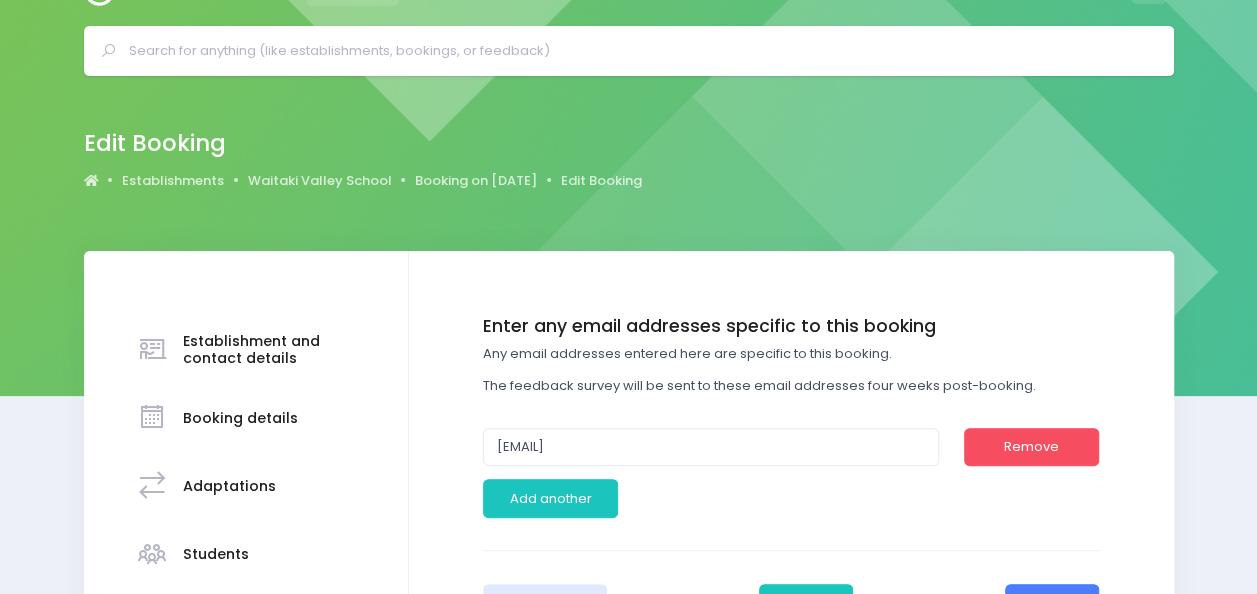 scroll, scrollTop: 0, scrollLeft: 0, axis: both 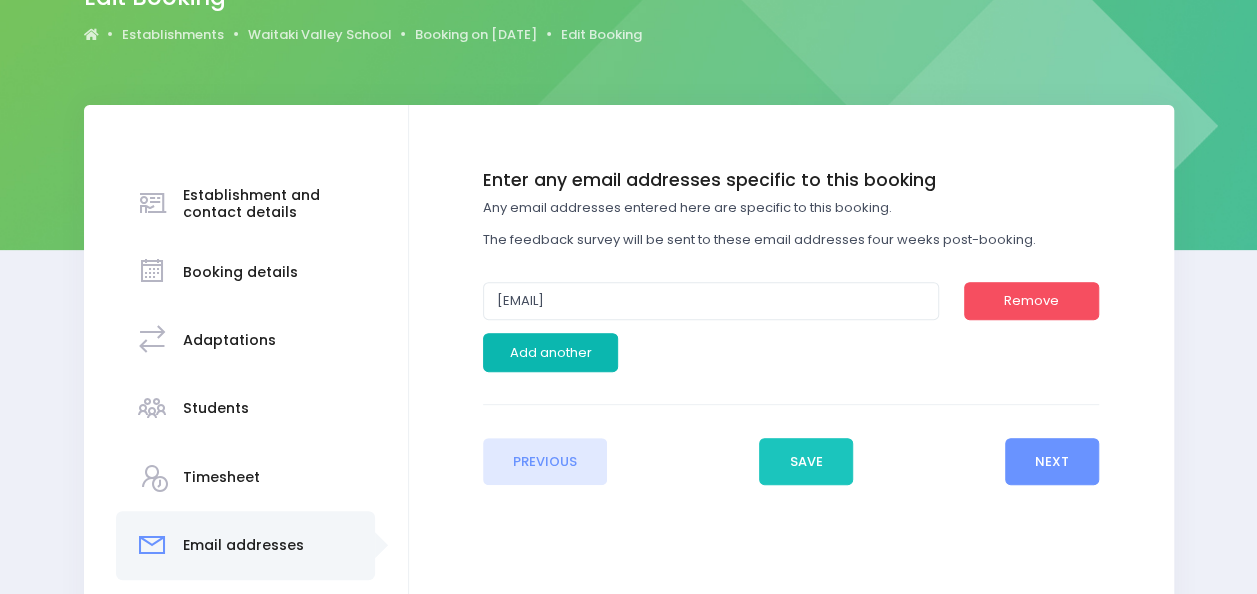 click on "Add
another" at bounding box center (550, 352) 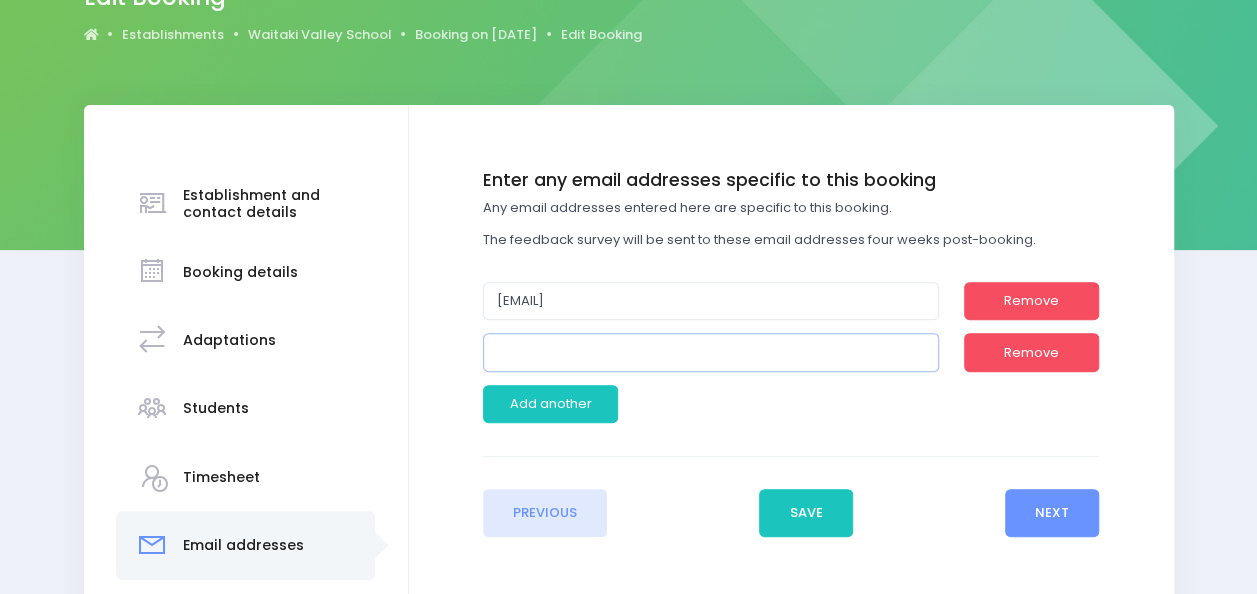click at bounding box center (711, 352) 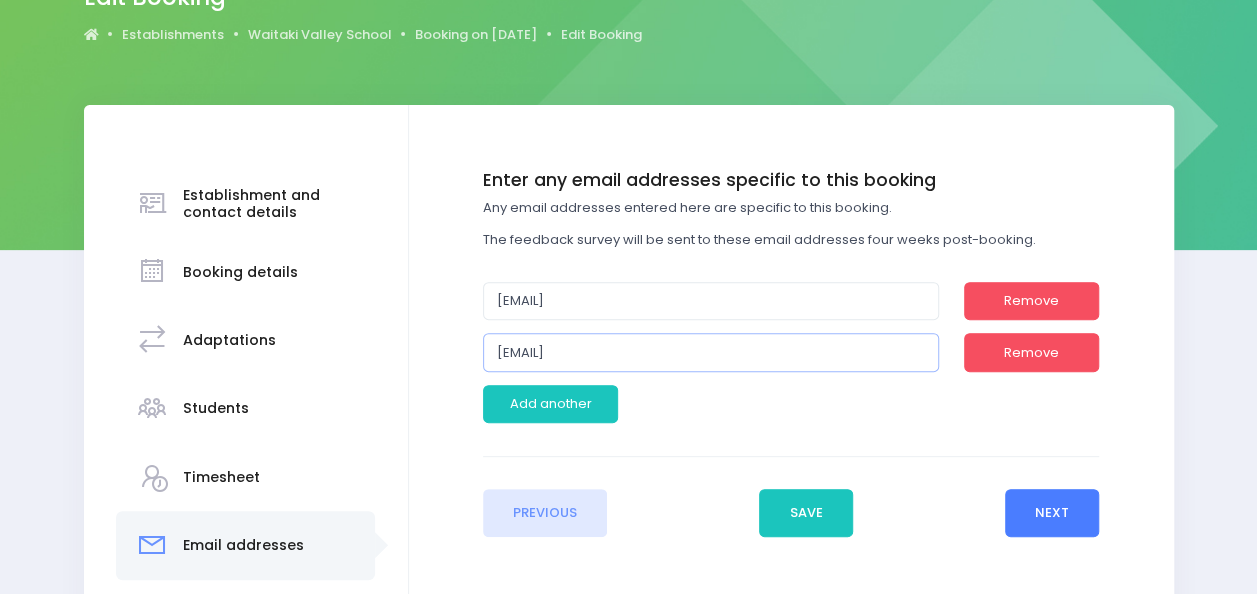 type on "[EMAIL]" 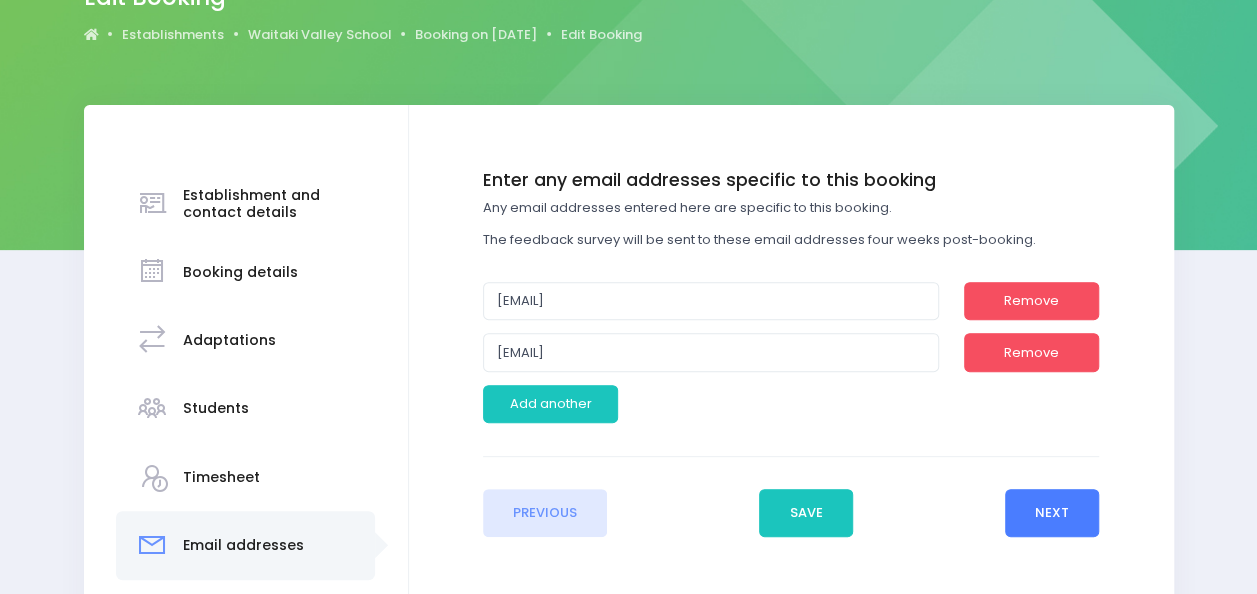 click on "Next" at bounding box center [1052, 513] 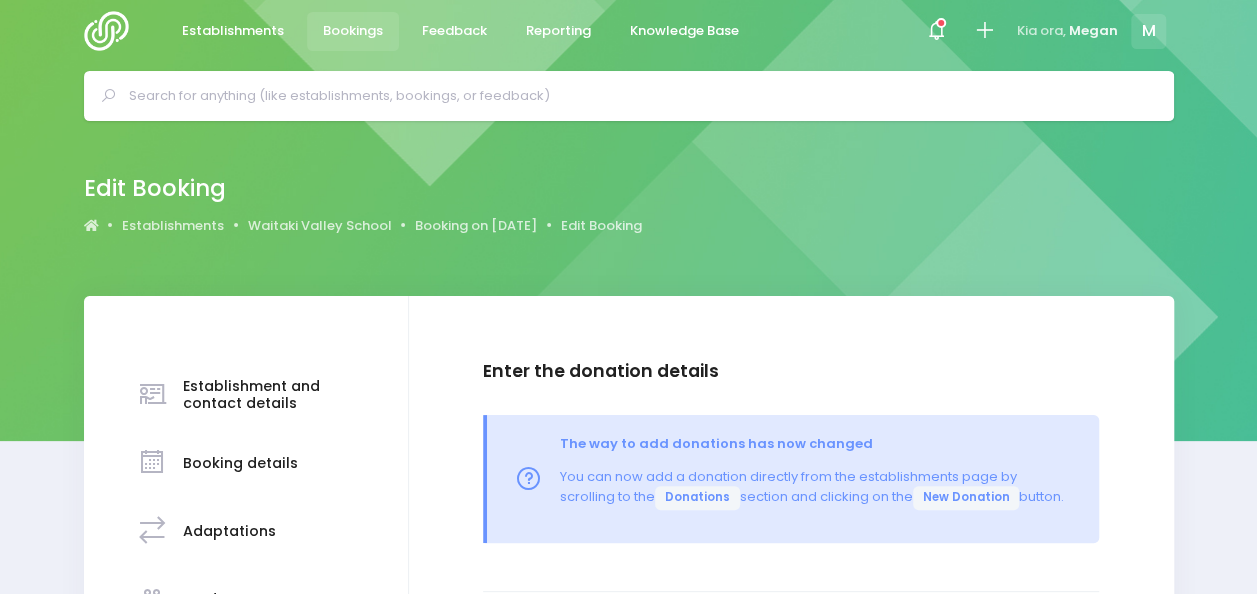 scroll, scrollTop: 0, scrollLeft: 0, axis: both 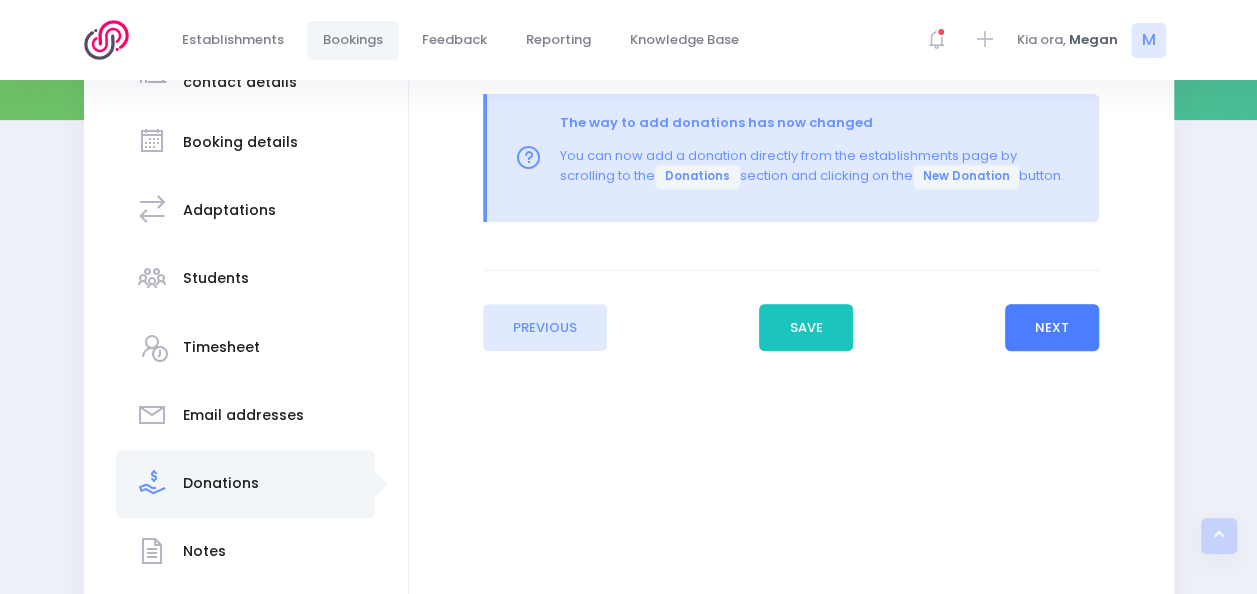 click on "Next" at bounding box center (1052, 328) 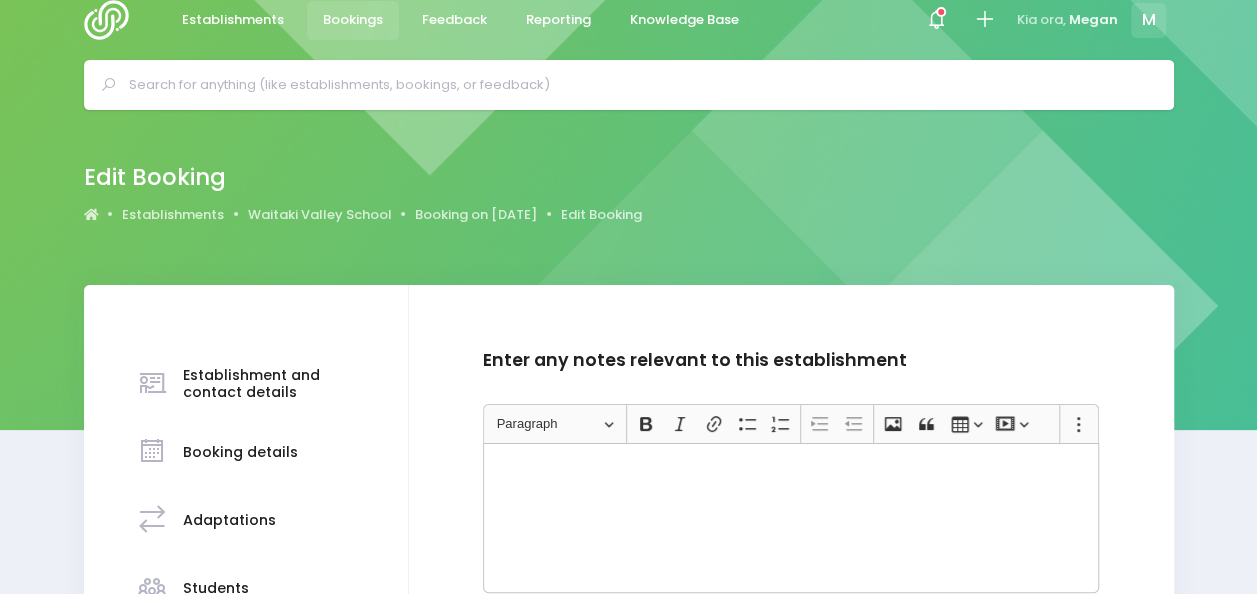 scroll, scrollTop: 0, scrollLeft: 0, axis: both 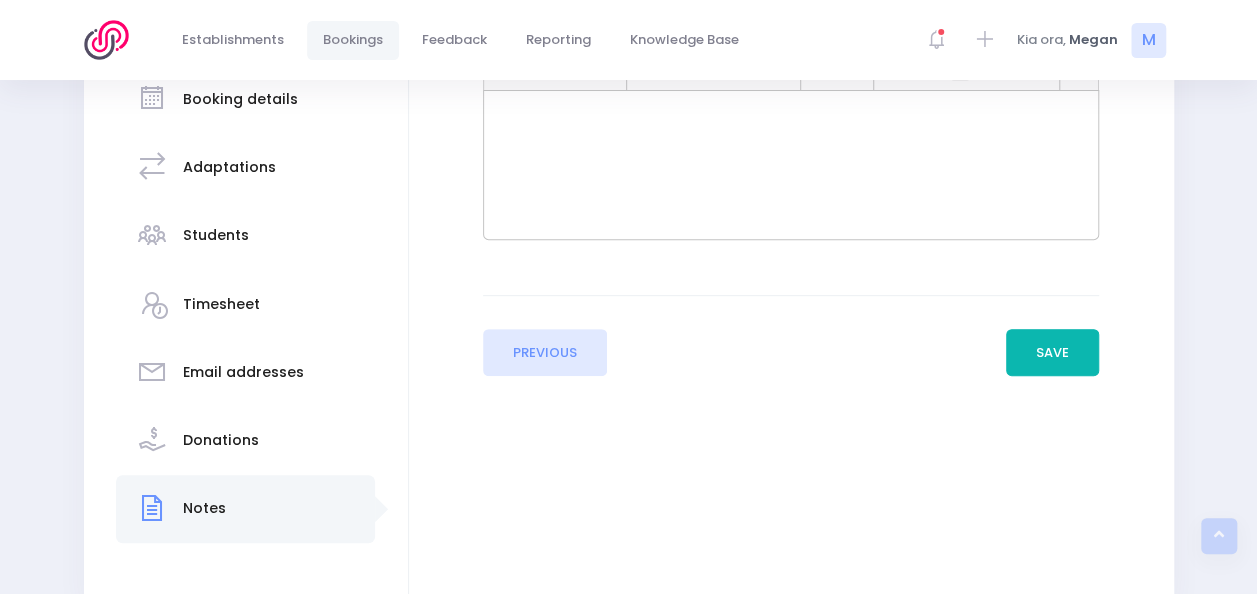 click on "Save" at bounding box center [1053, 353] 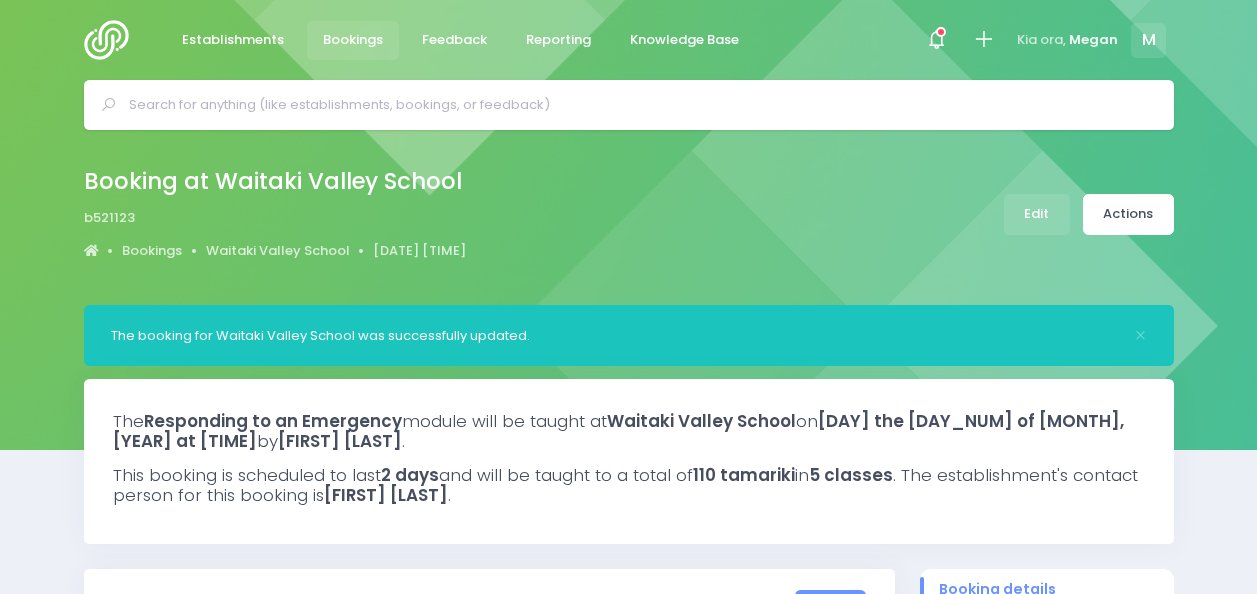 select on "5" 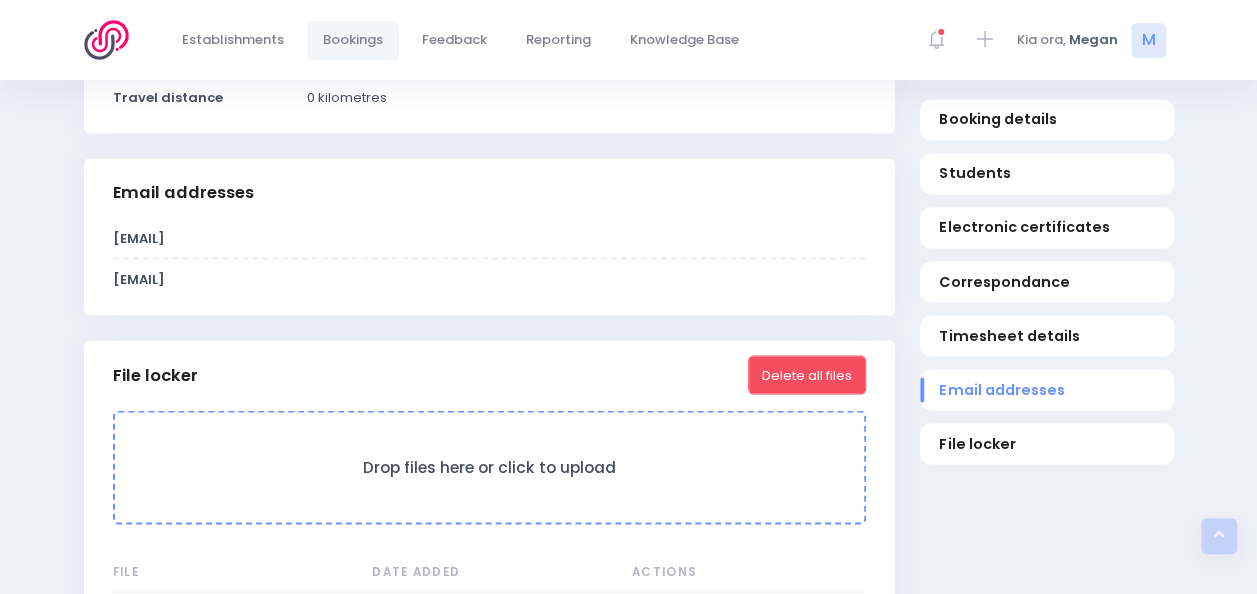 scroll, scrollTop: 1669, scrollLeft: 0, axis: vertical 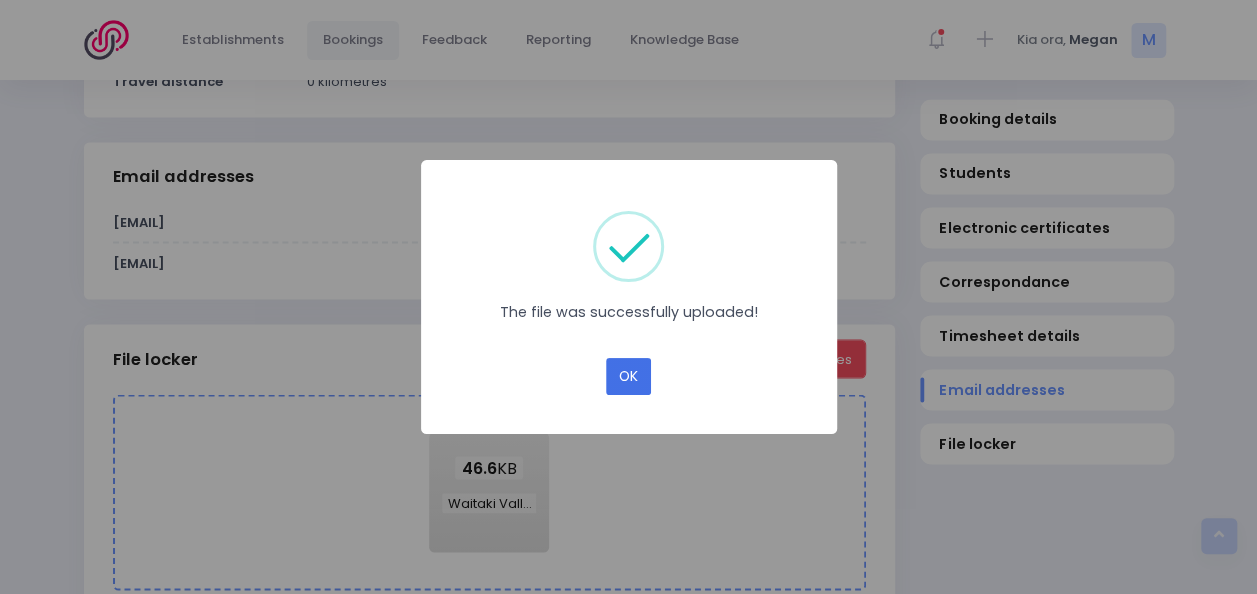 click on "OK" at bounding box center [628, 377] 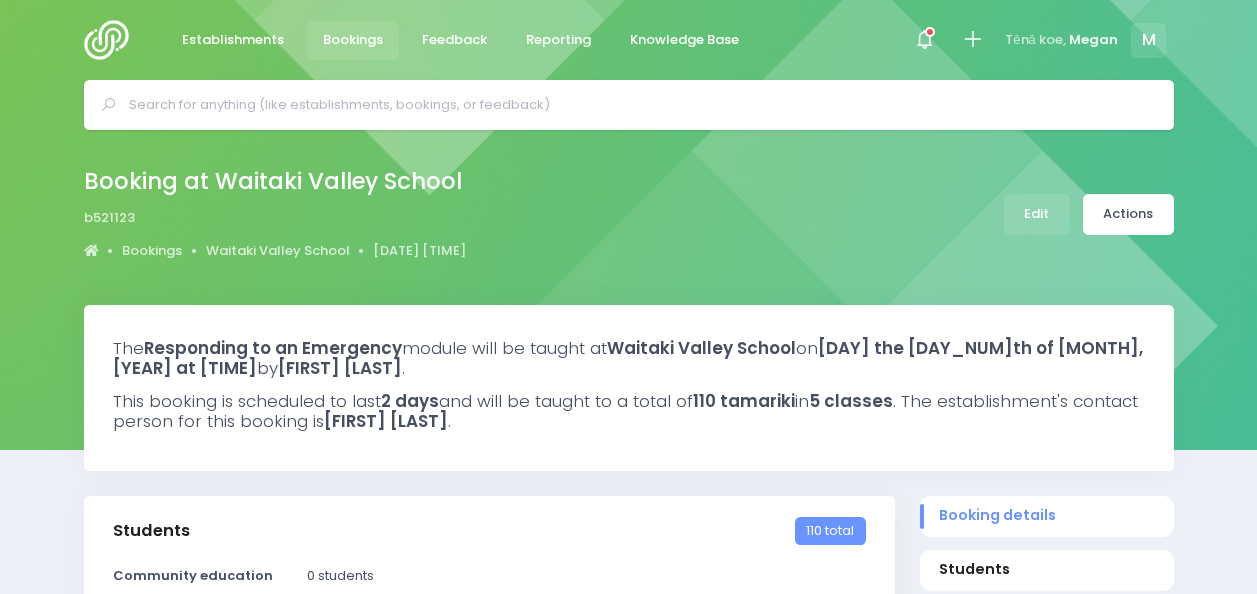 select on "5" 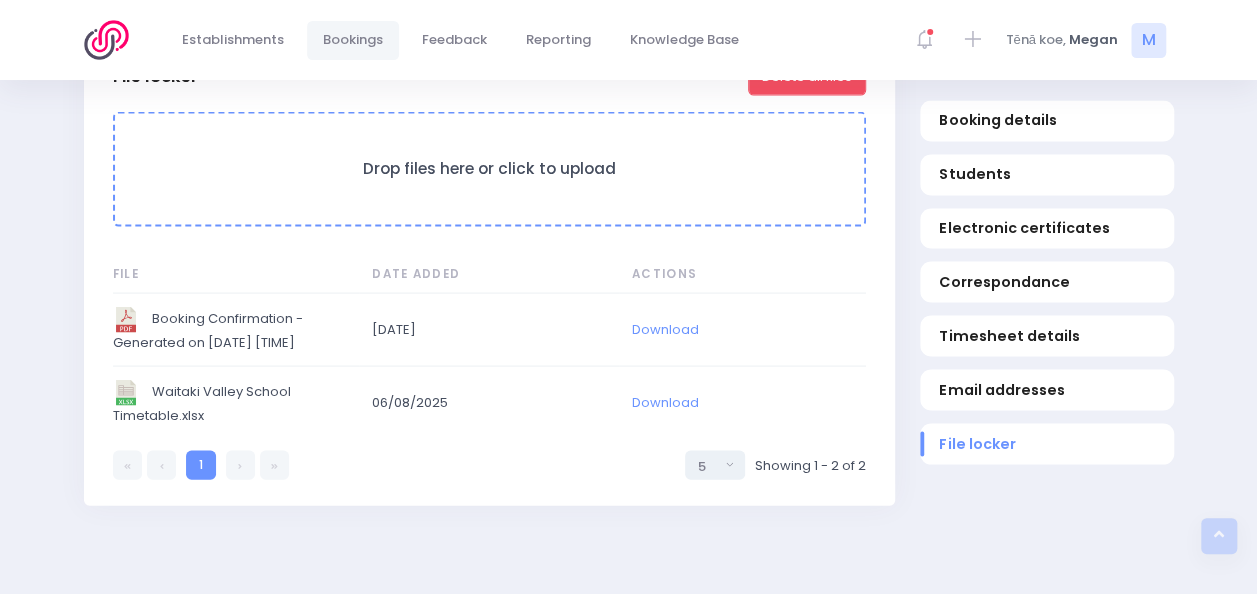 scroll, scrollTop: 1888, scrollLeft: 0, axis: vertical 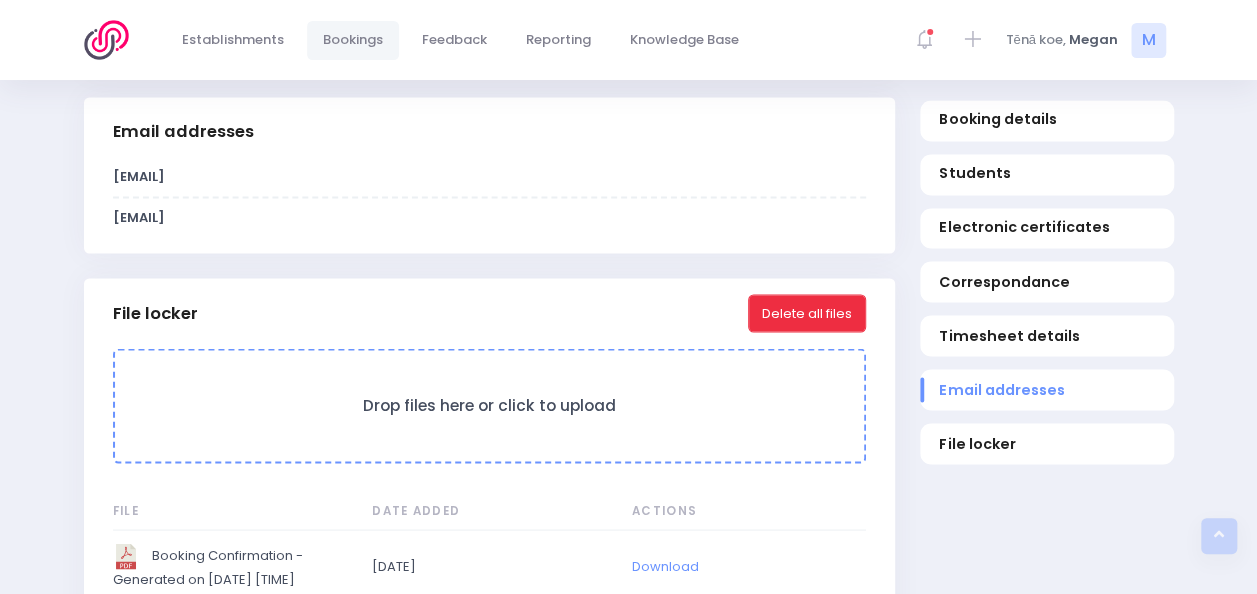 click on "Delete all files" at bounding box center (807, 313) 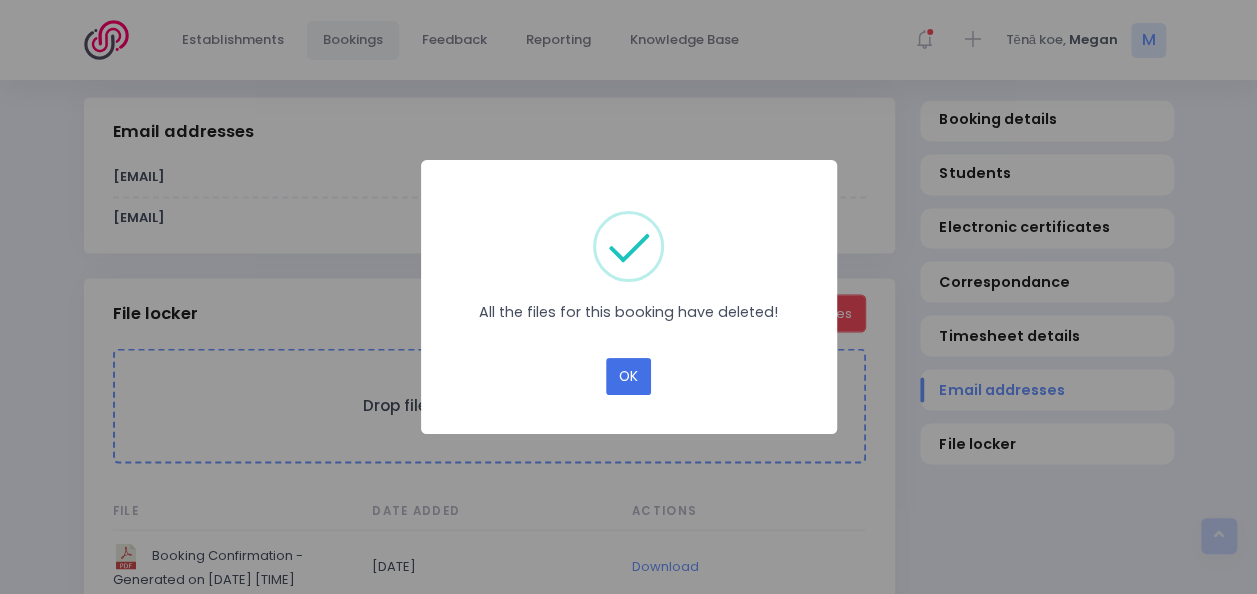 click on "OK" at bounding box center (628, 377) 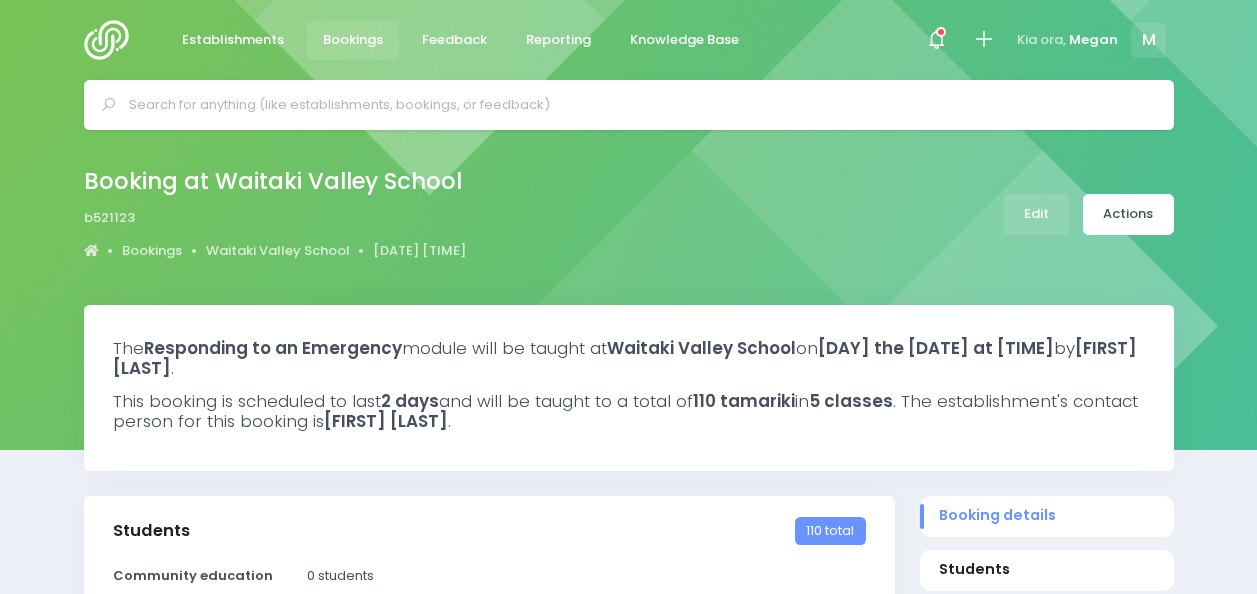 select on "5" 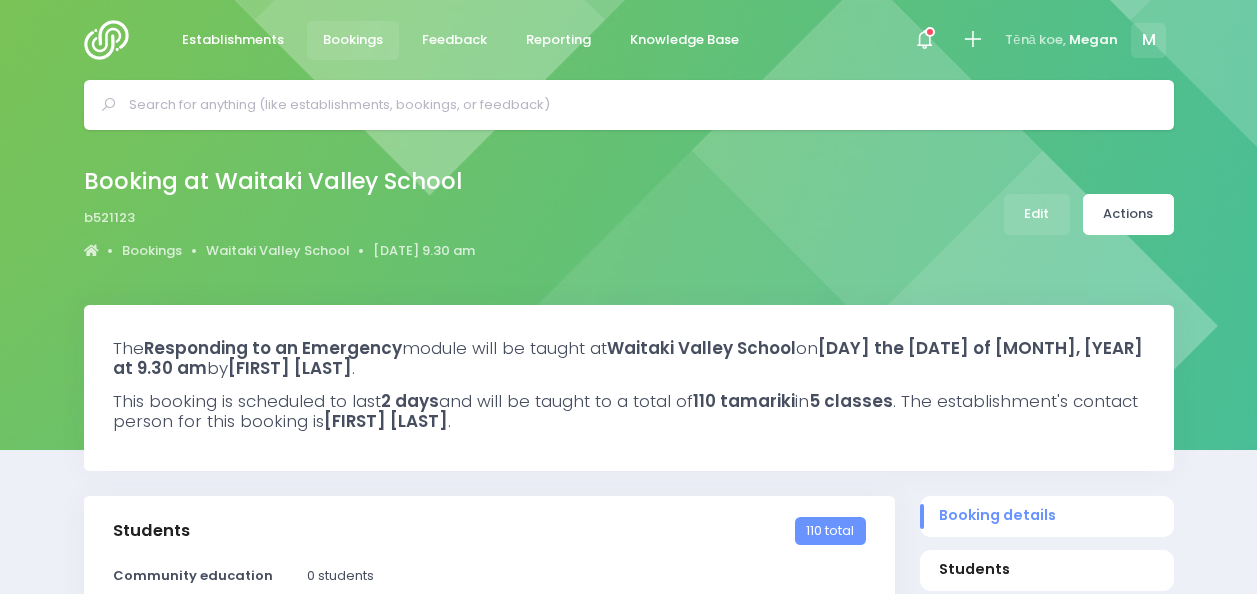 select on "5" 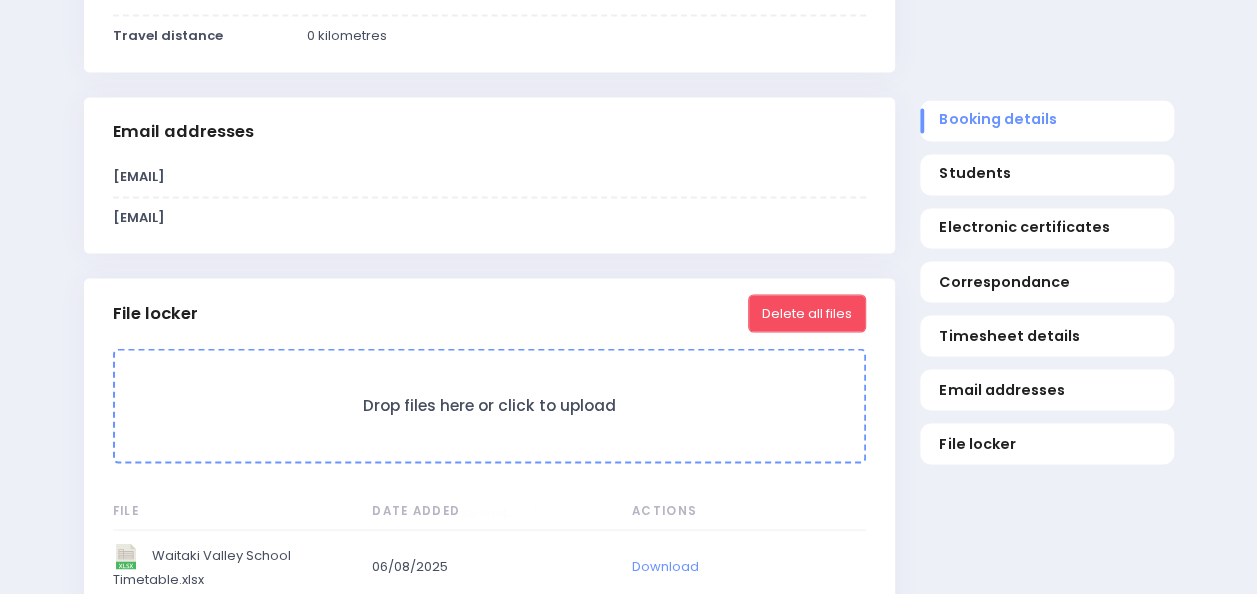 scroll, scrollTop: 1641, scrollLeft: 0, axis: vertical 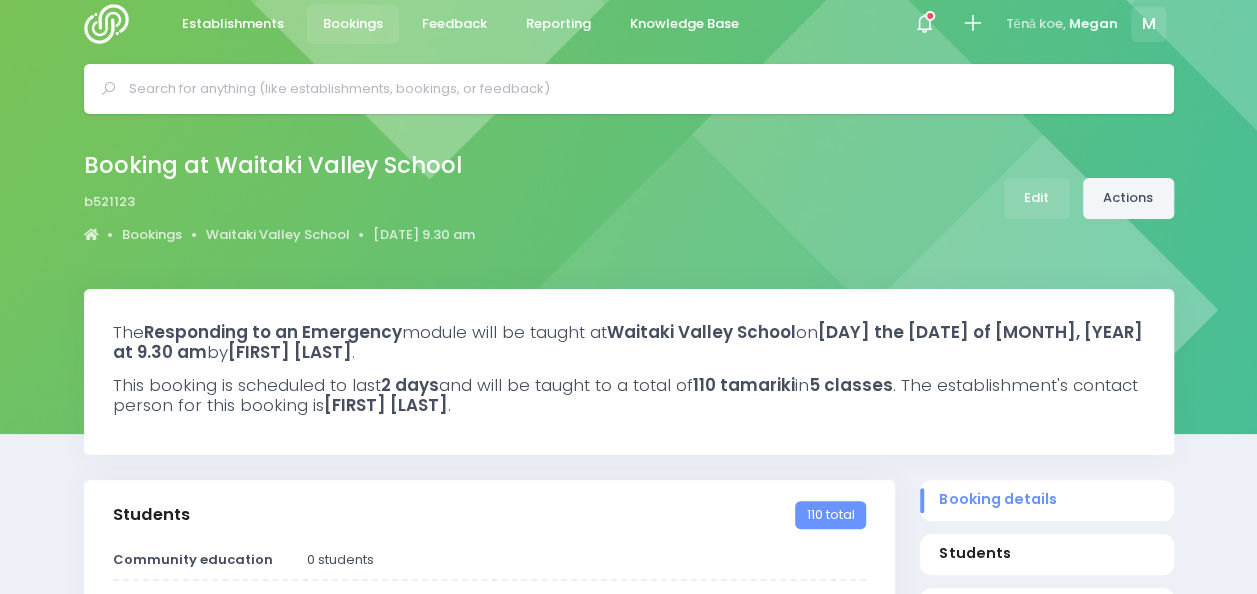 click on "Actions" at bounding box center (1128, 198) 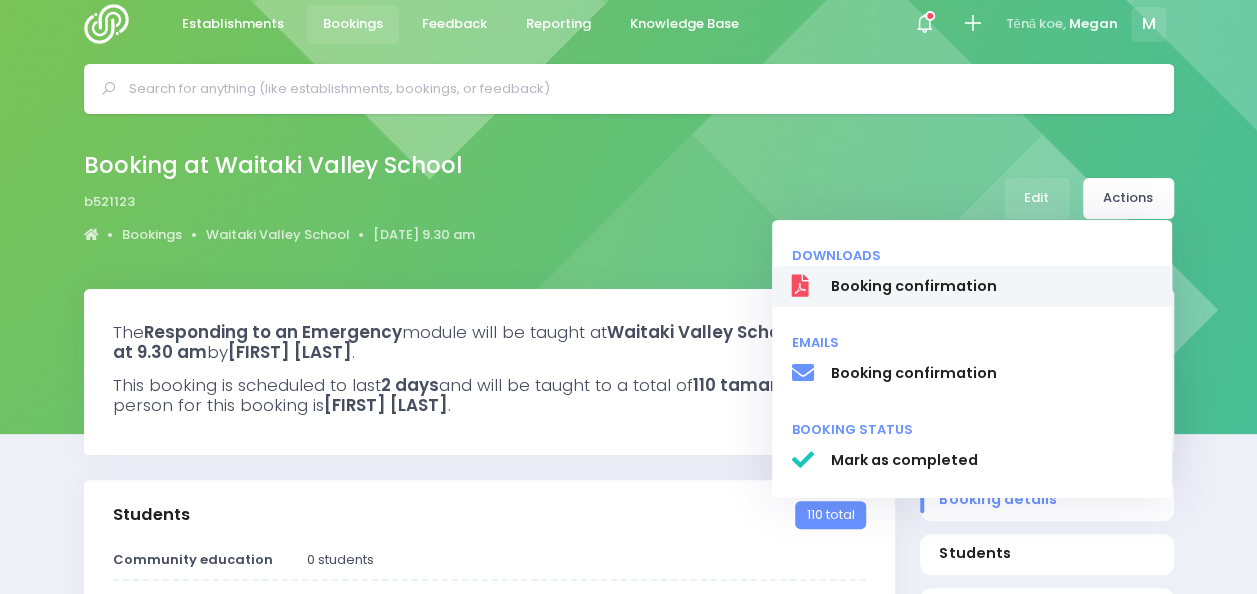 click on "Booking confirmation" at bounding box center (991, 286) 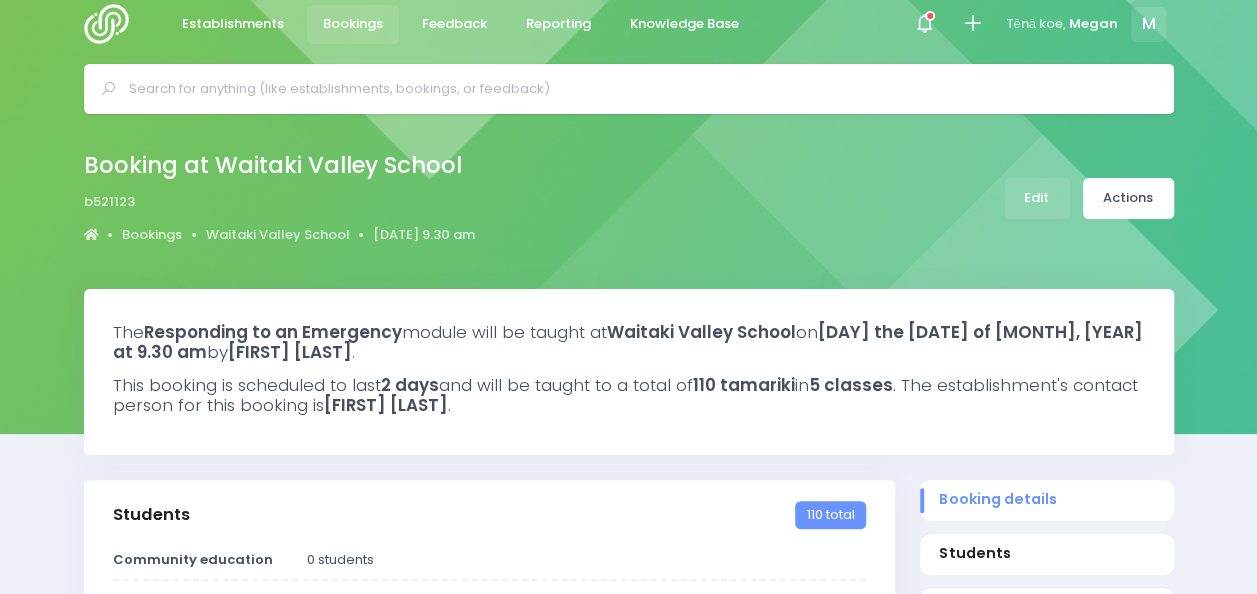 click at bounding box center [637, 89] 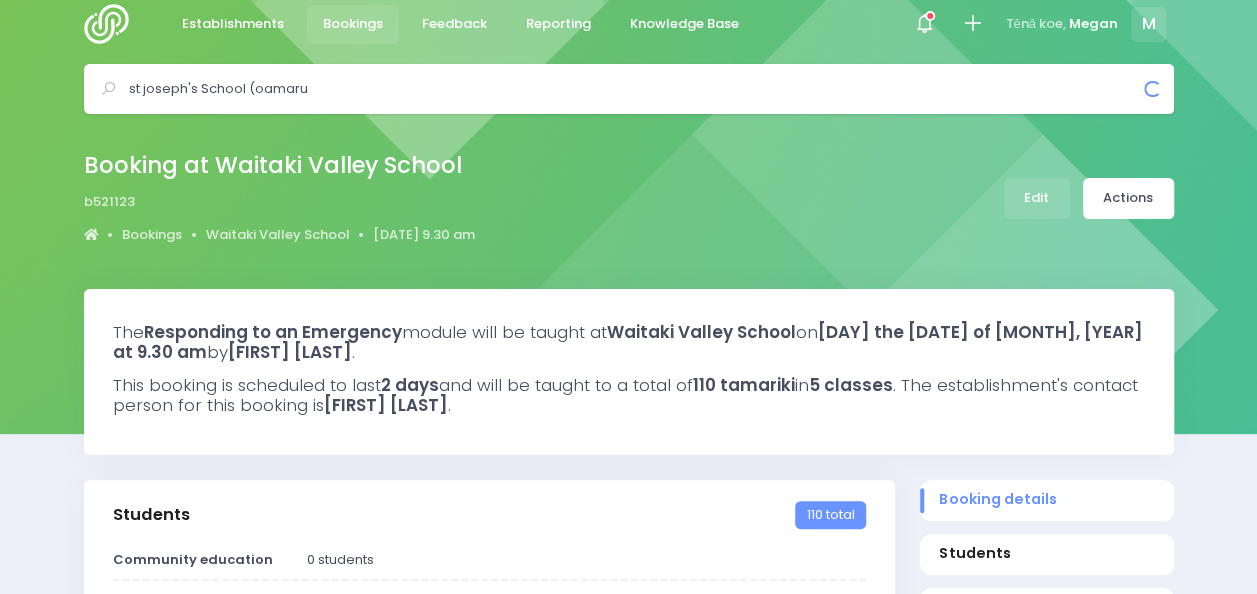 type on "st joseph's School ([CITY])" 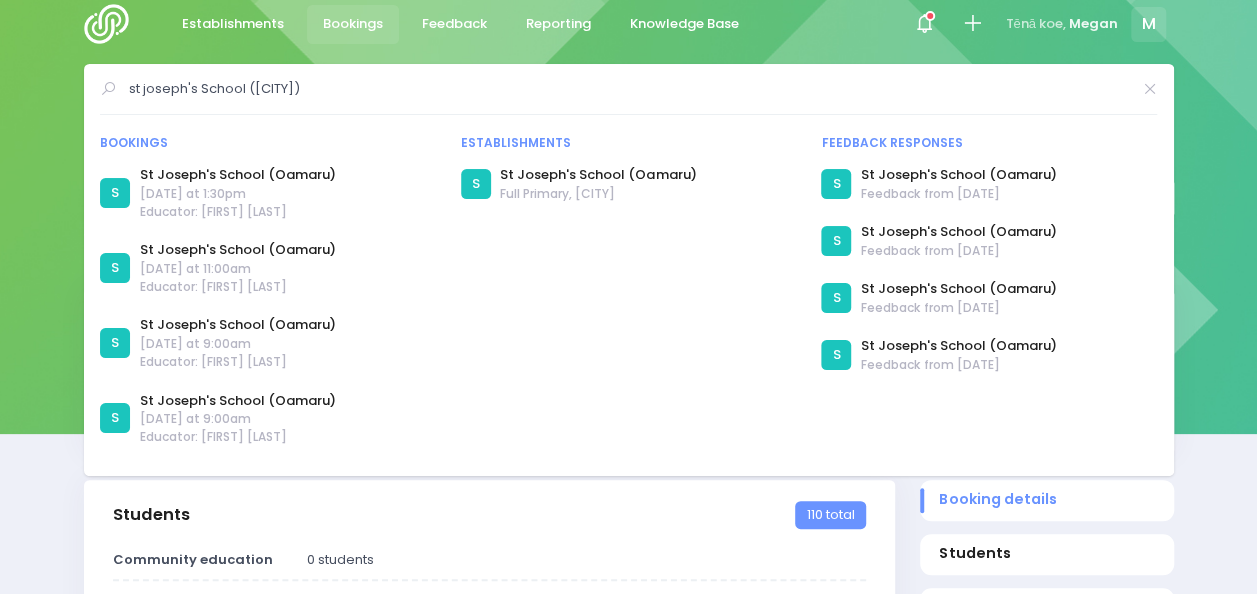 drag, startPoint x: 356, startPoint y: 92, endPoint x: 95, endPoint y: 99, distance: 261.09384 